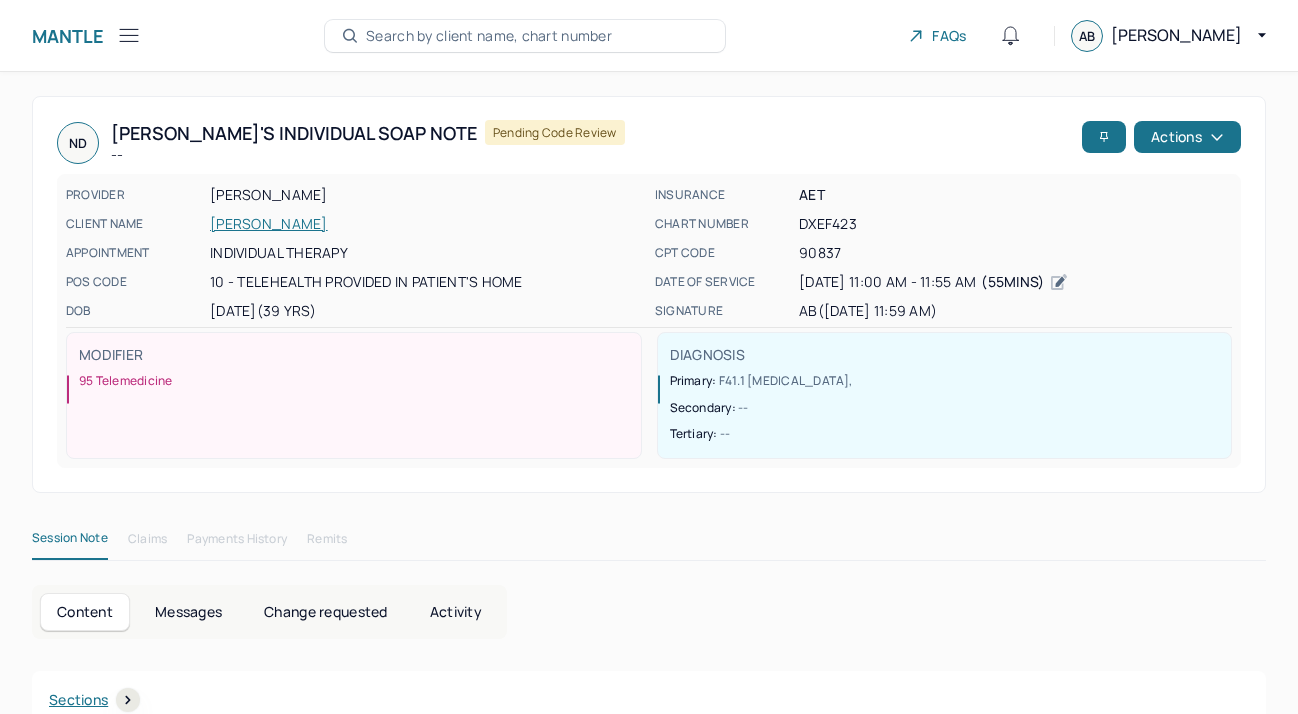 scroll, scrollTop: 0, scrollLeft: 0, axis: both 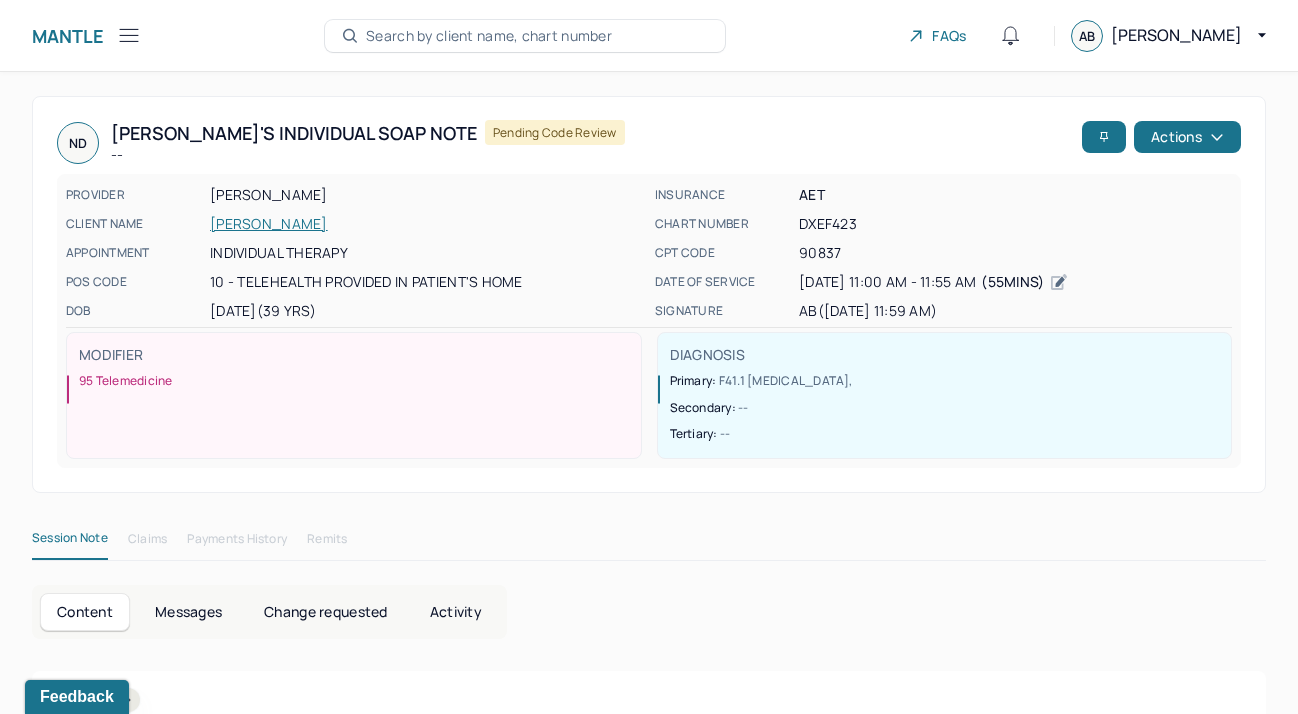 click 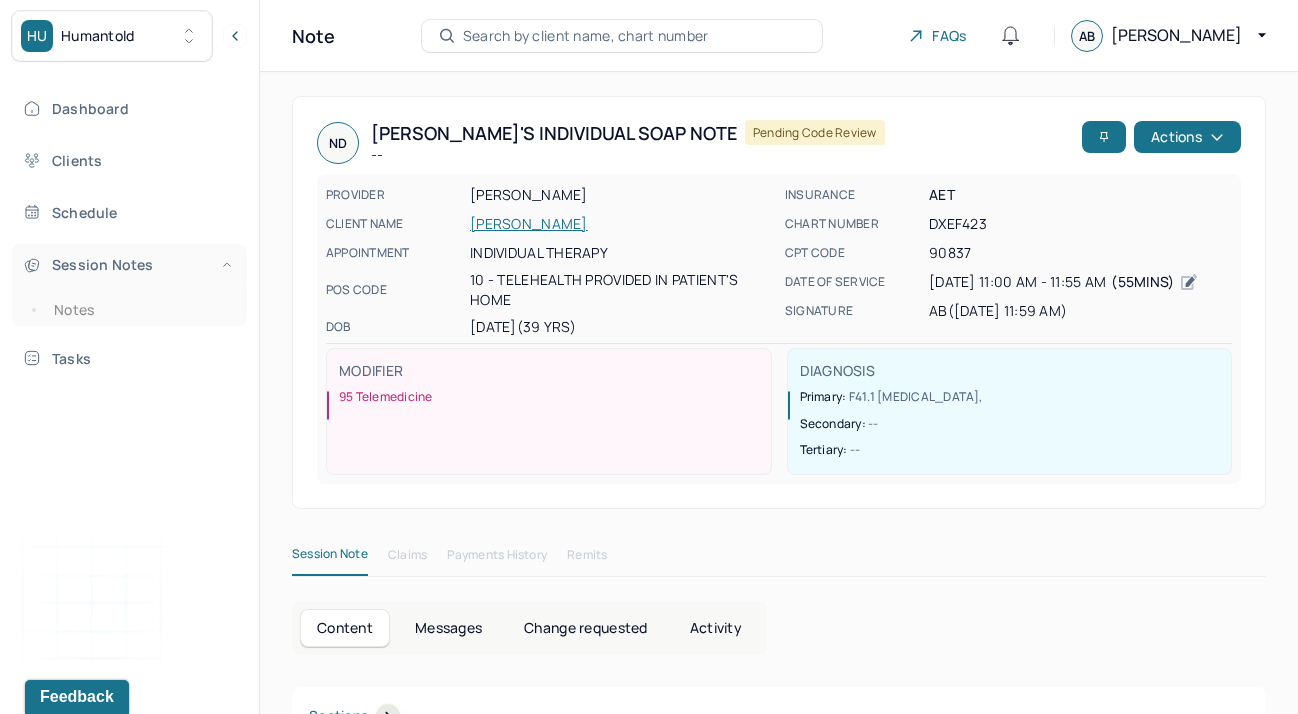 click on "Session Notes" at bounding box center (128, 264) 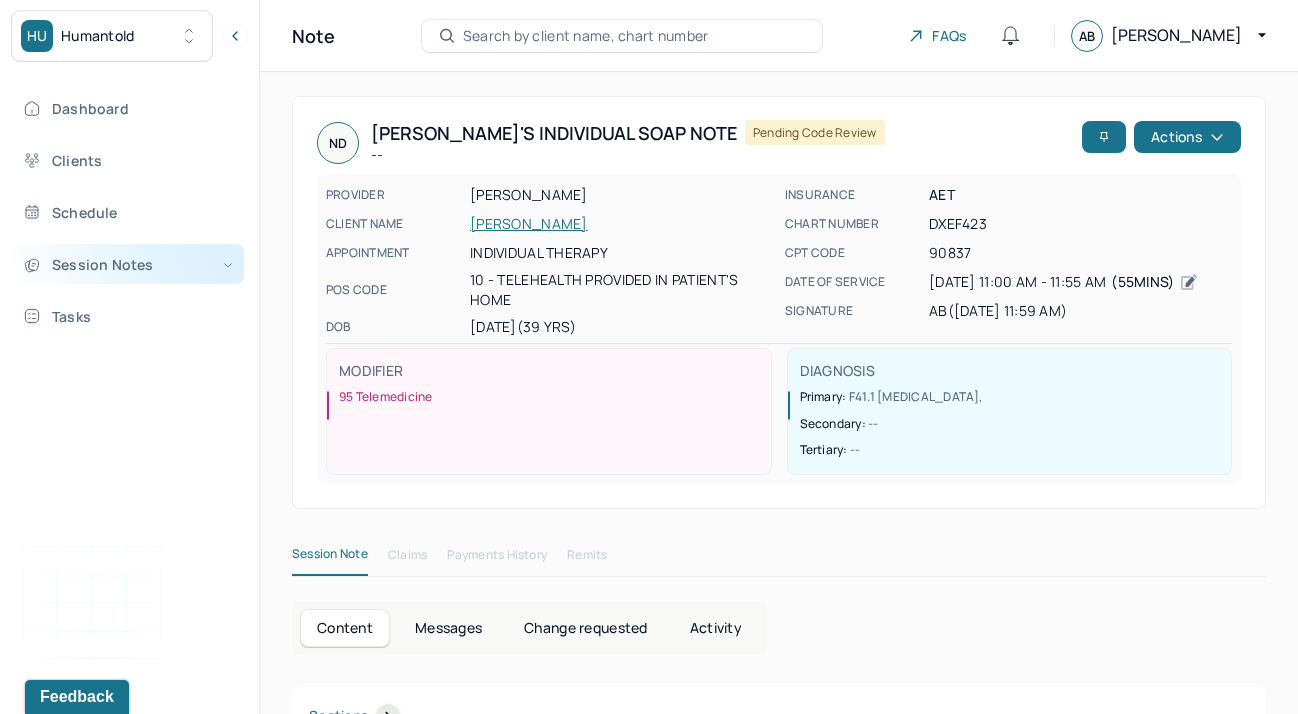 click on "Session Notes" at bounding box center (128, 264) 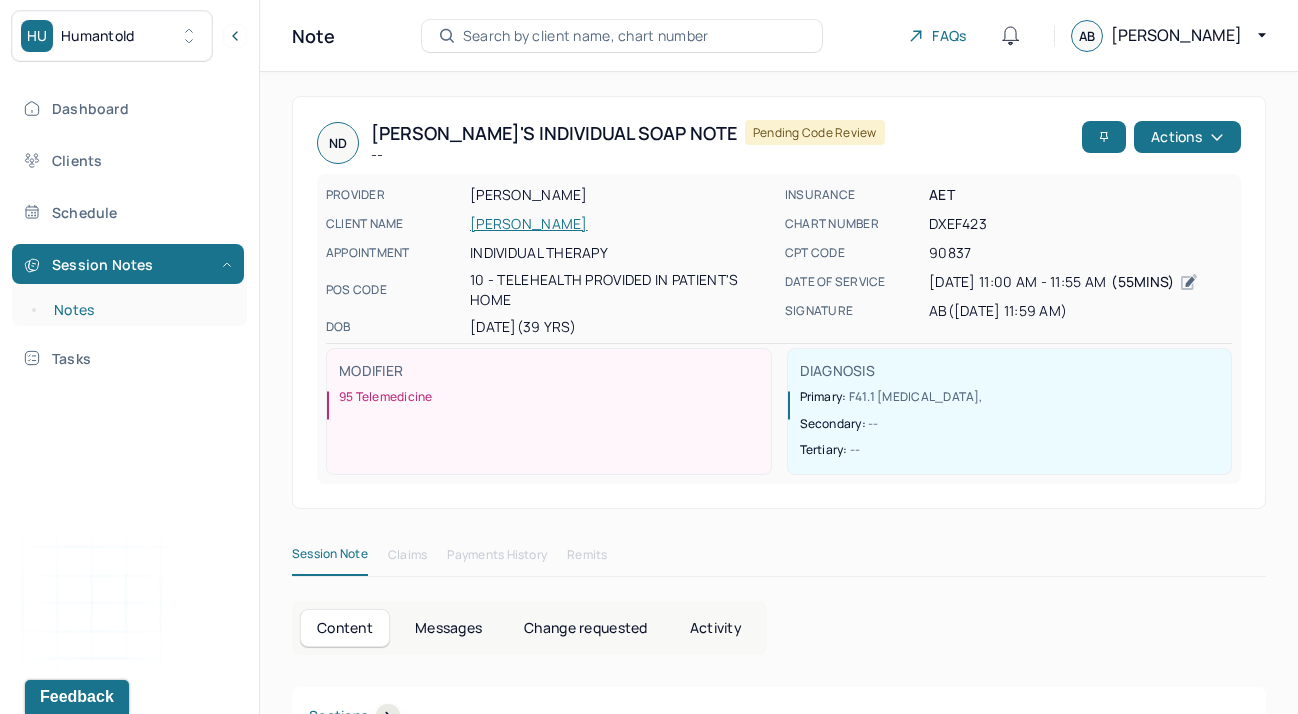 click on "Notes" at bounding box center (139, 310) 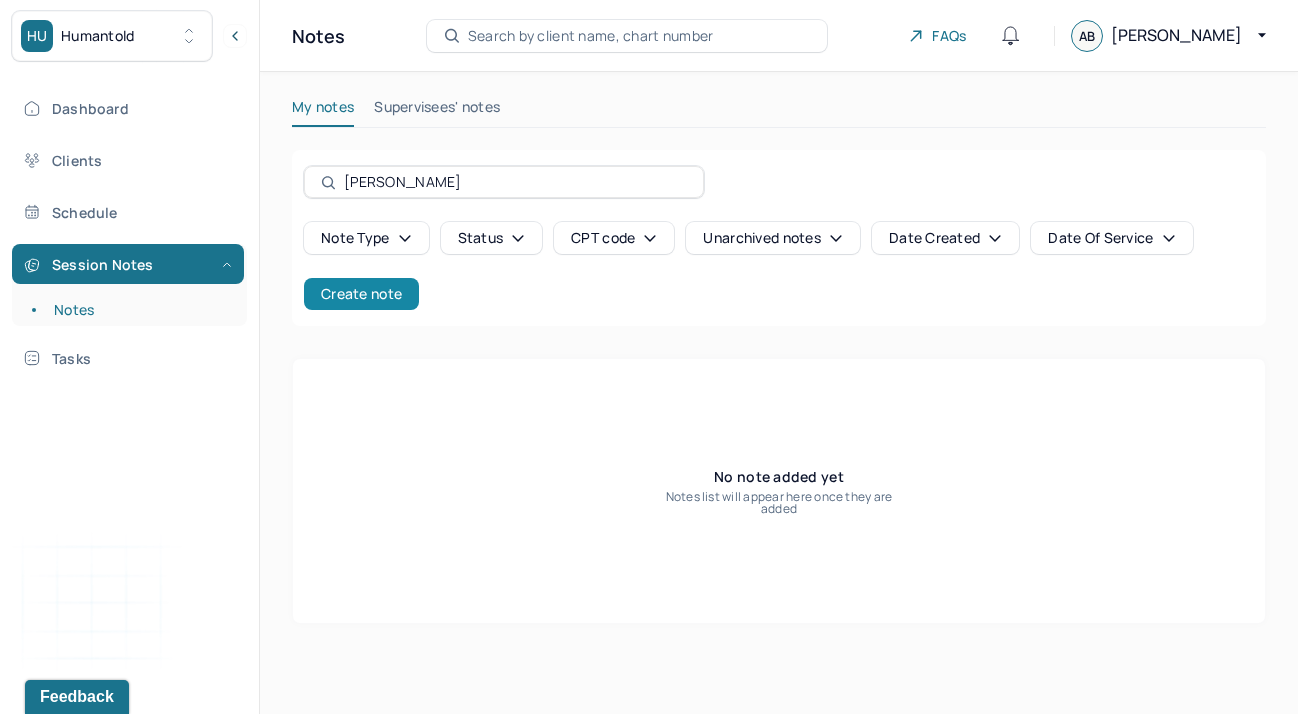 click on "Create note" at bounding box center [361, 294] 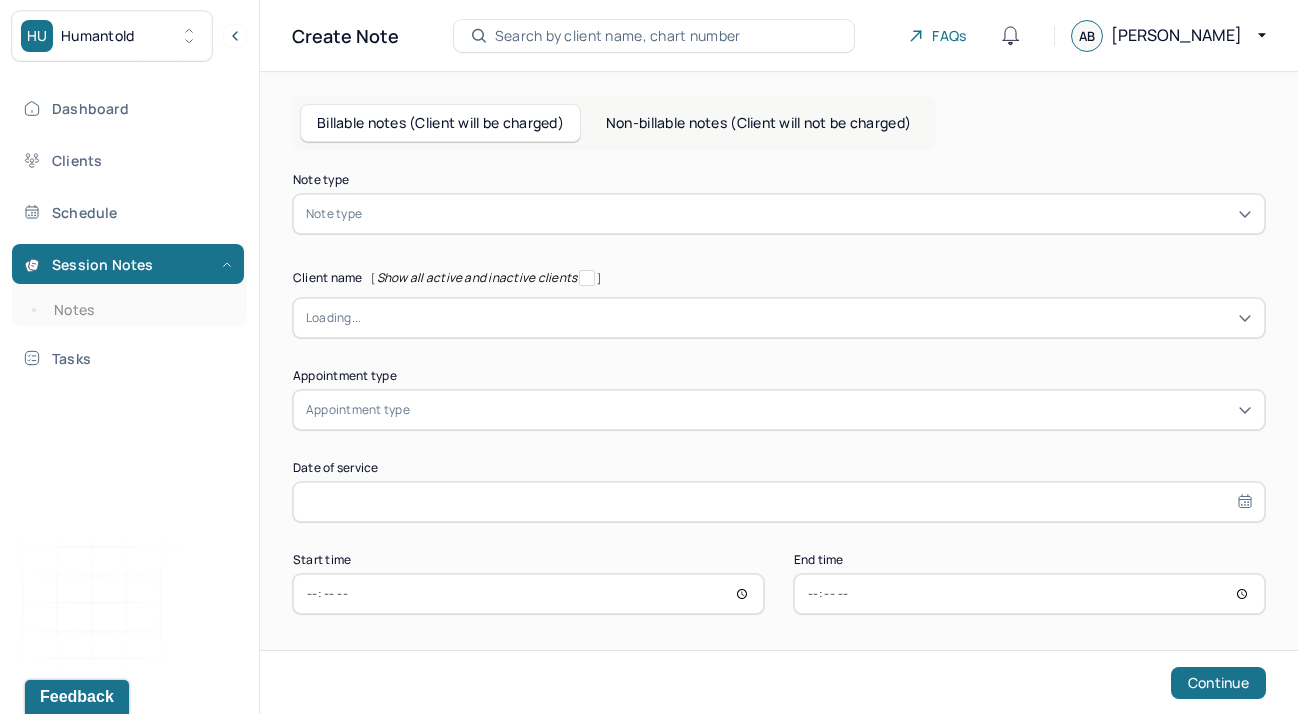 click at bounding box center (369, 214) 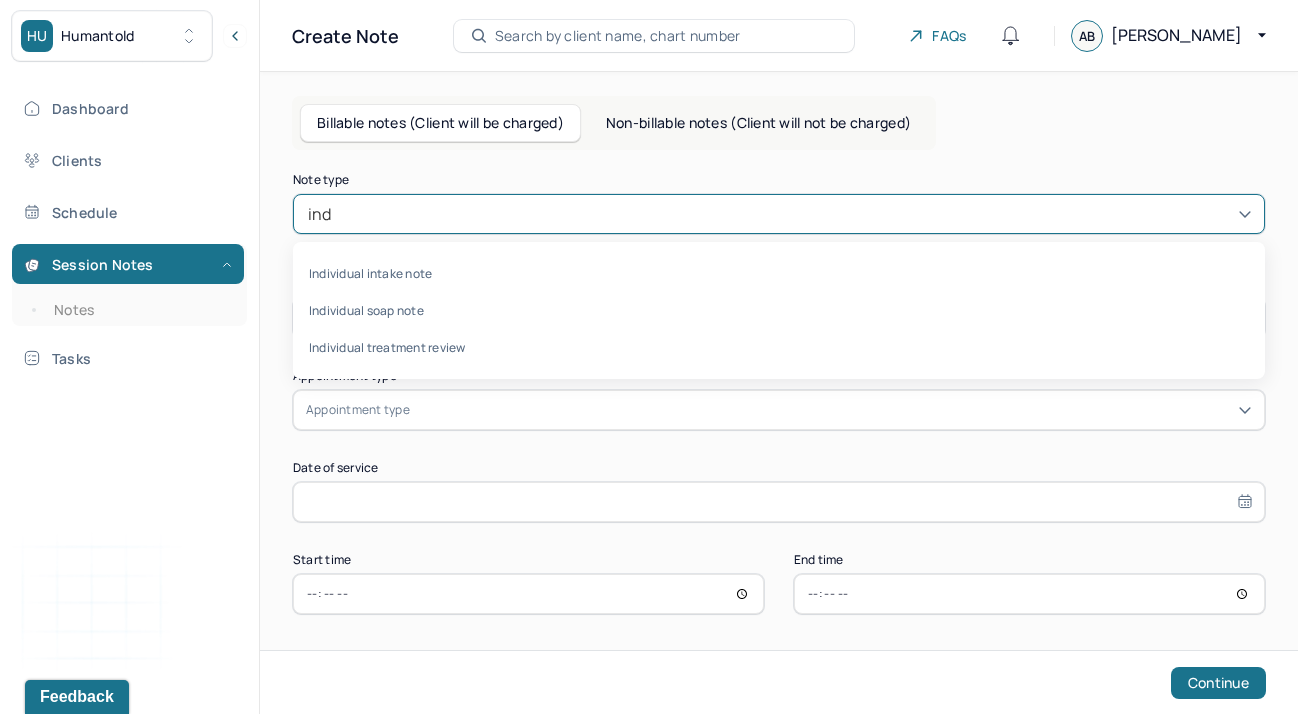 type on "indi" 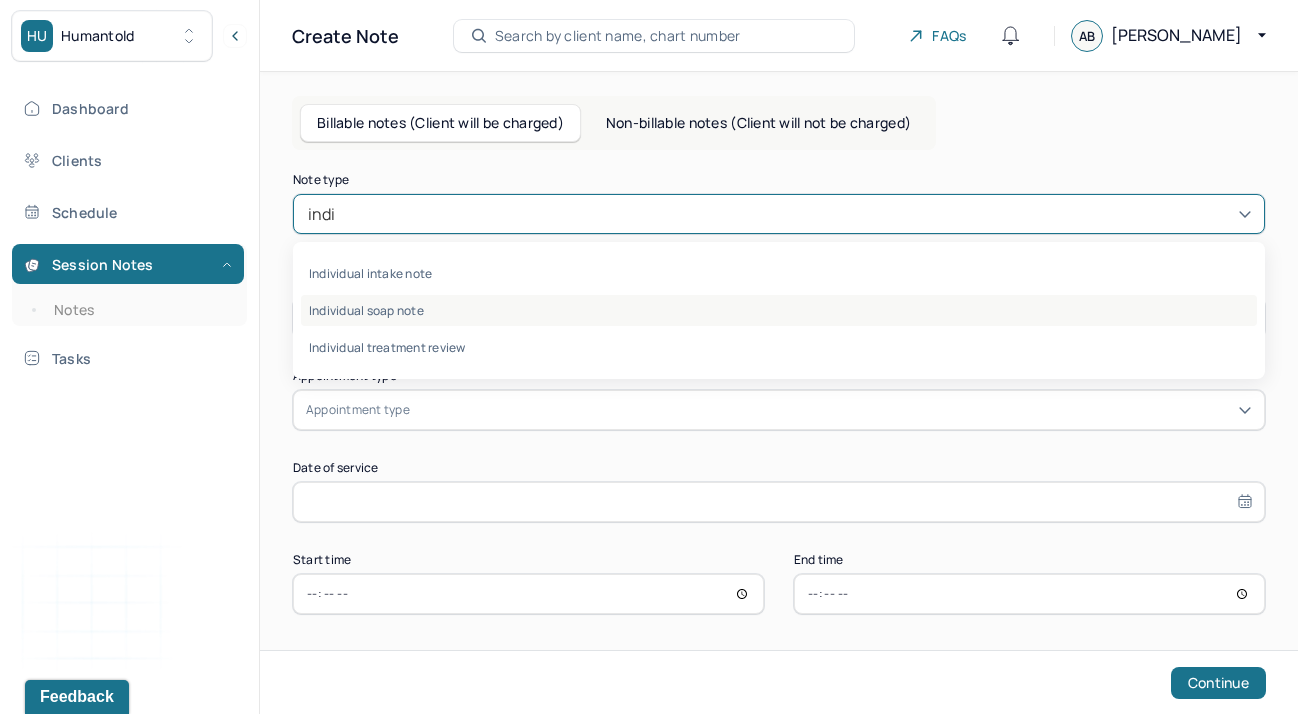 click on "Individual soap note" at bounding box center [779, 310] 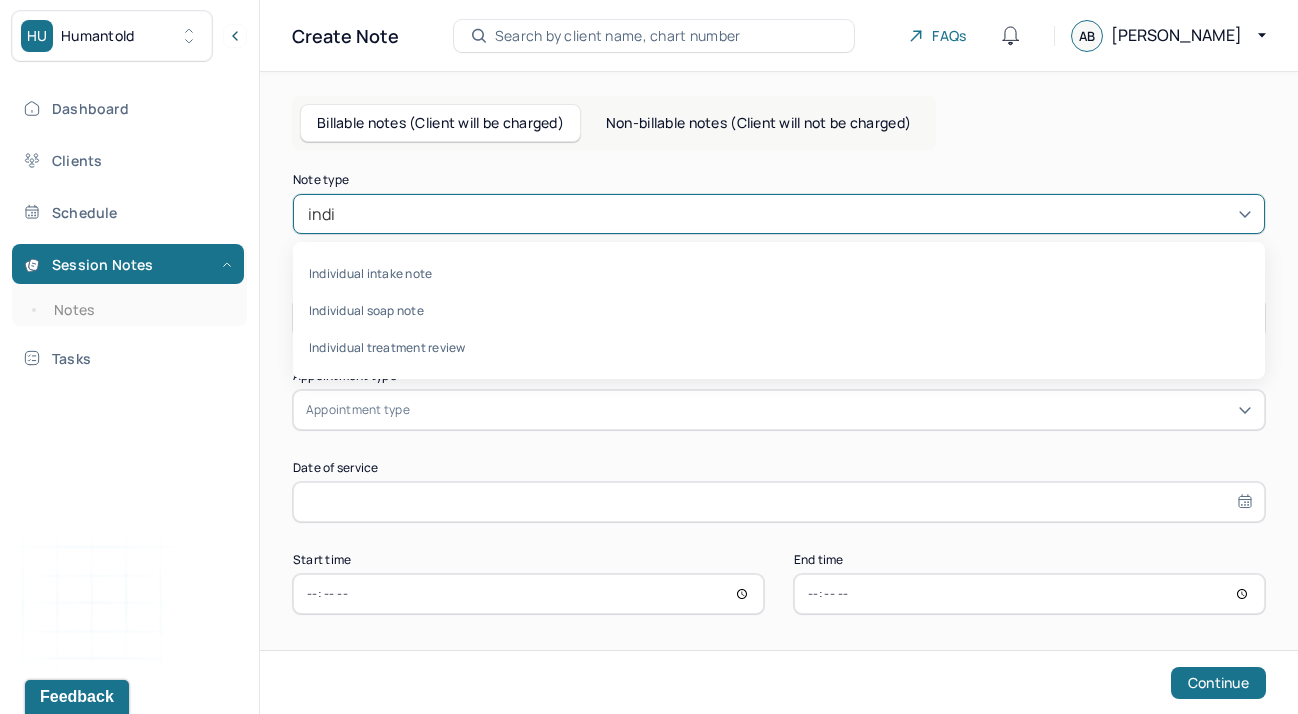 type 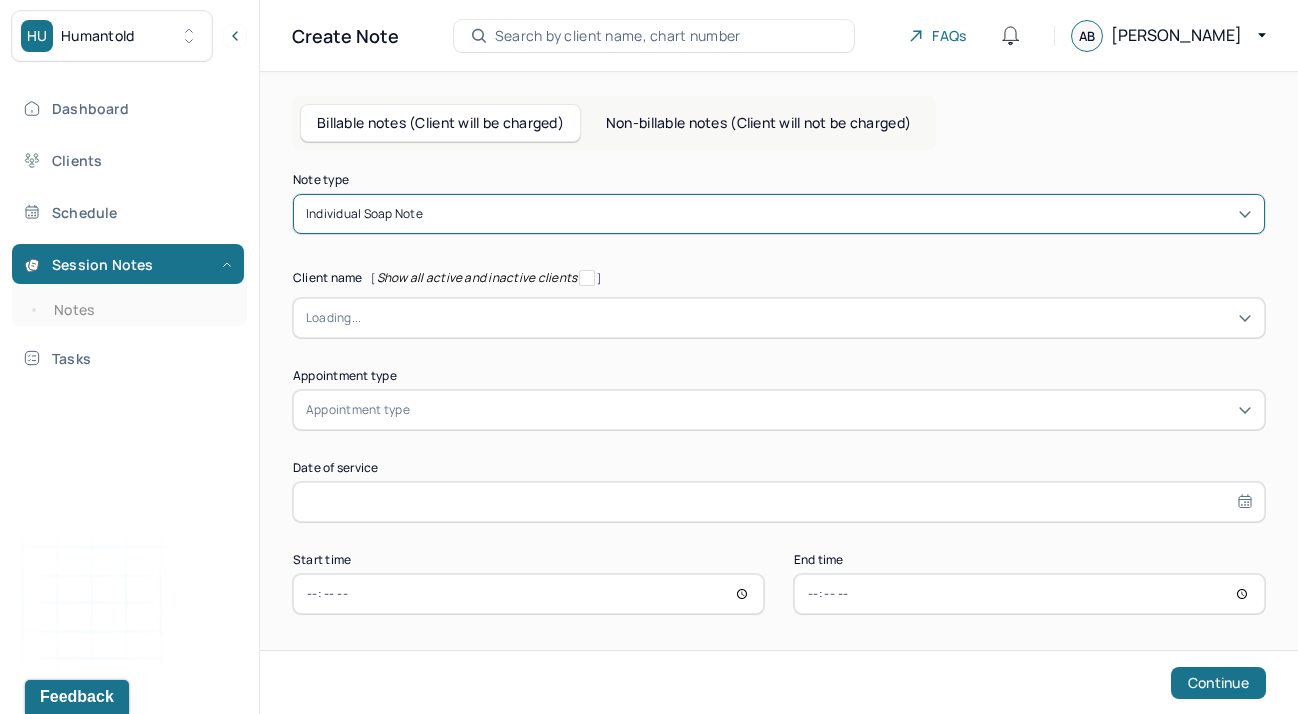 click at bounding box center (364, 318) 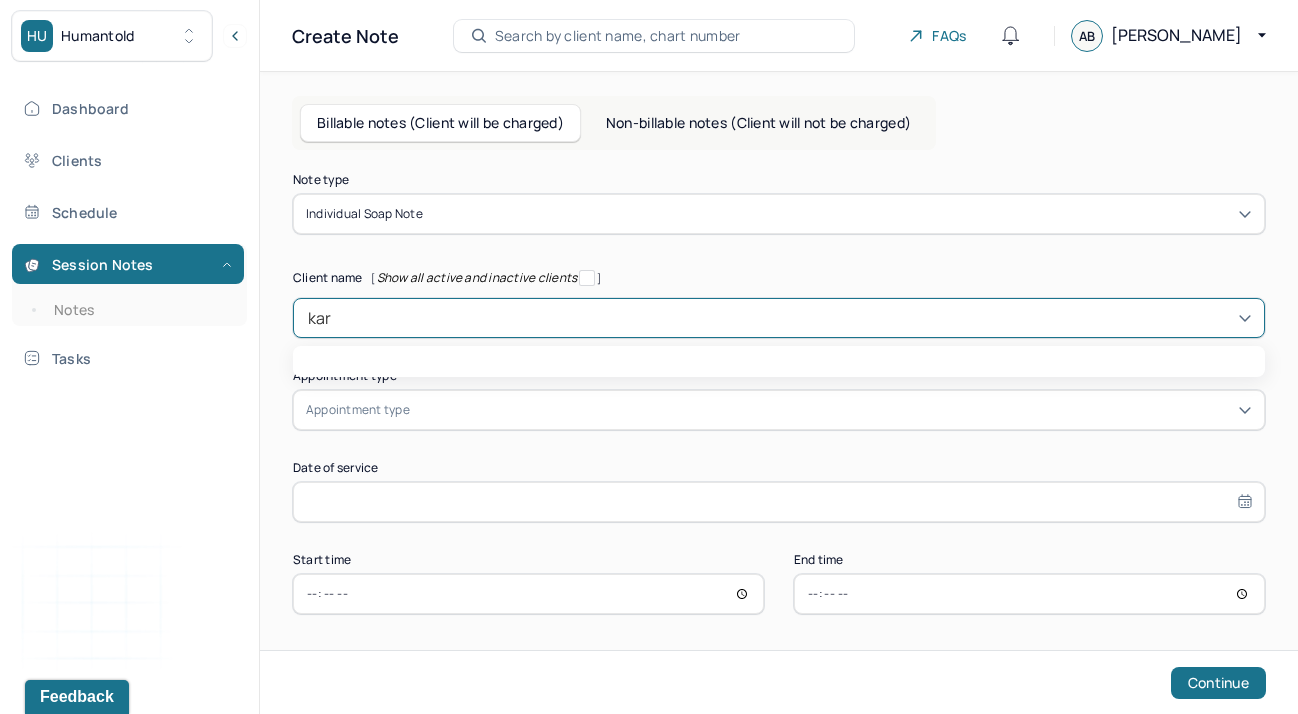 type on "karm" 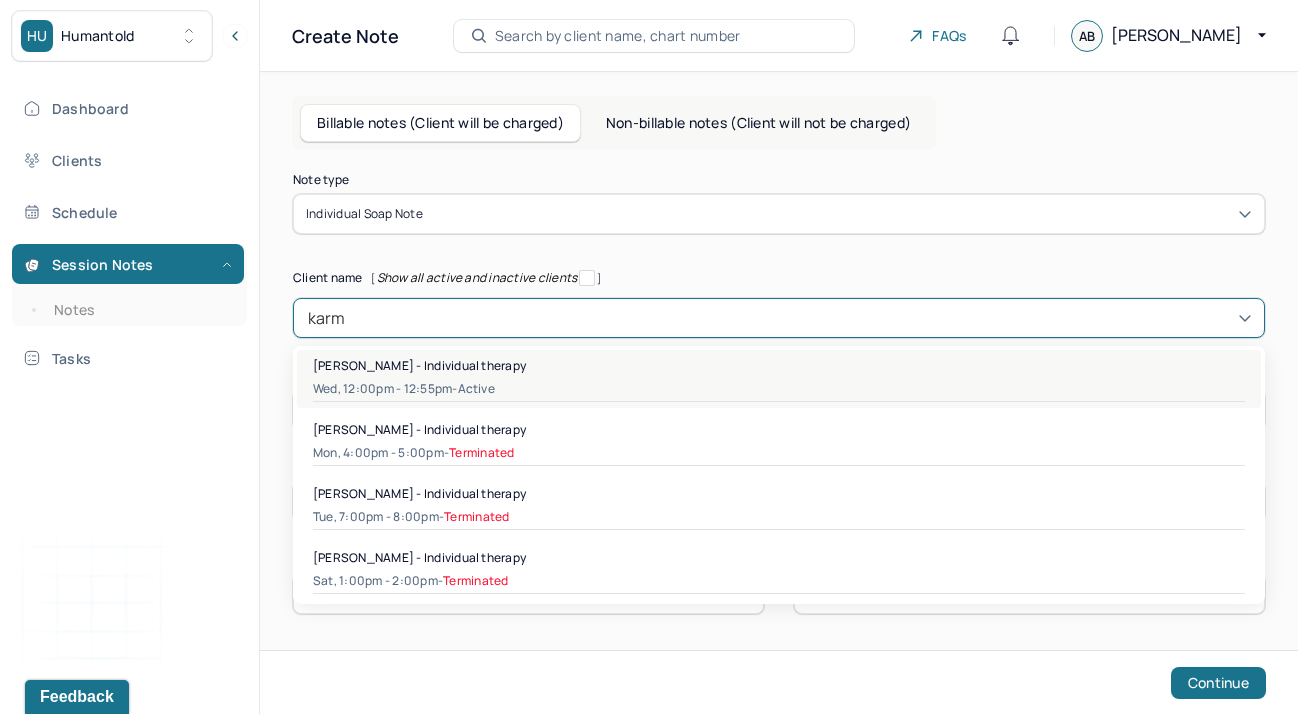click on "Wed, 12:00pm - 12:55pm  -  active" at bounding box center (779, 389) 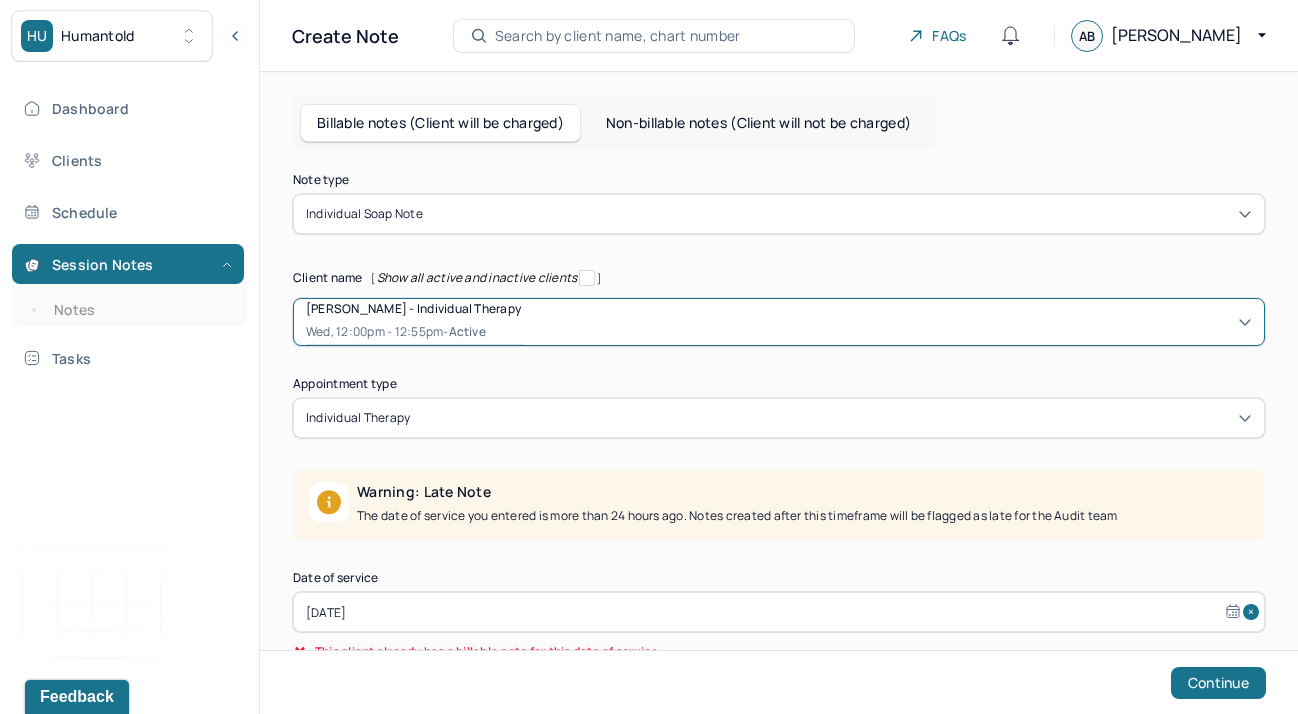 scroll, scrollTop: 147, scrollLeft: 0, axis: vertical 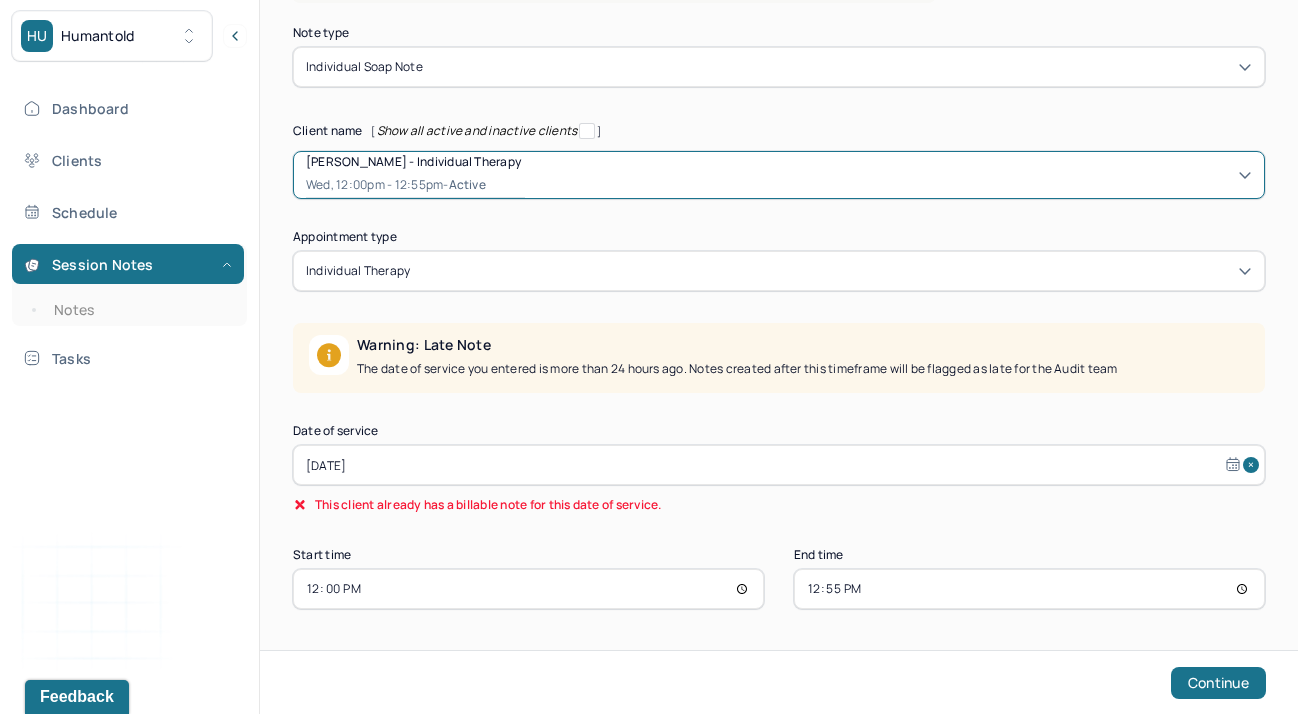 select on "5" 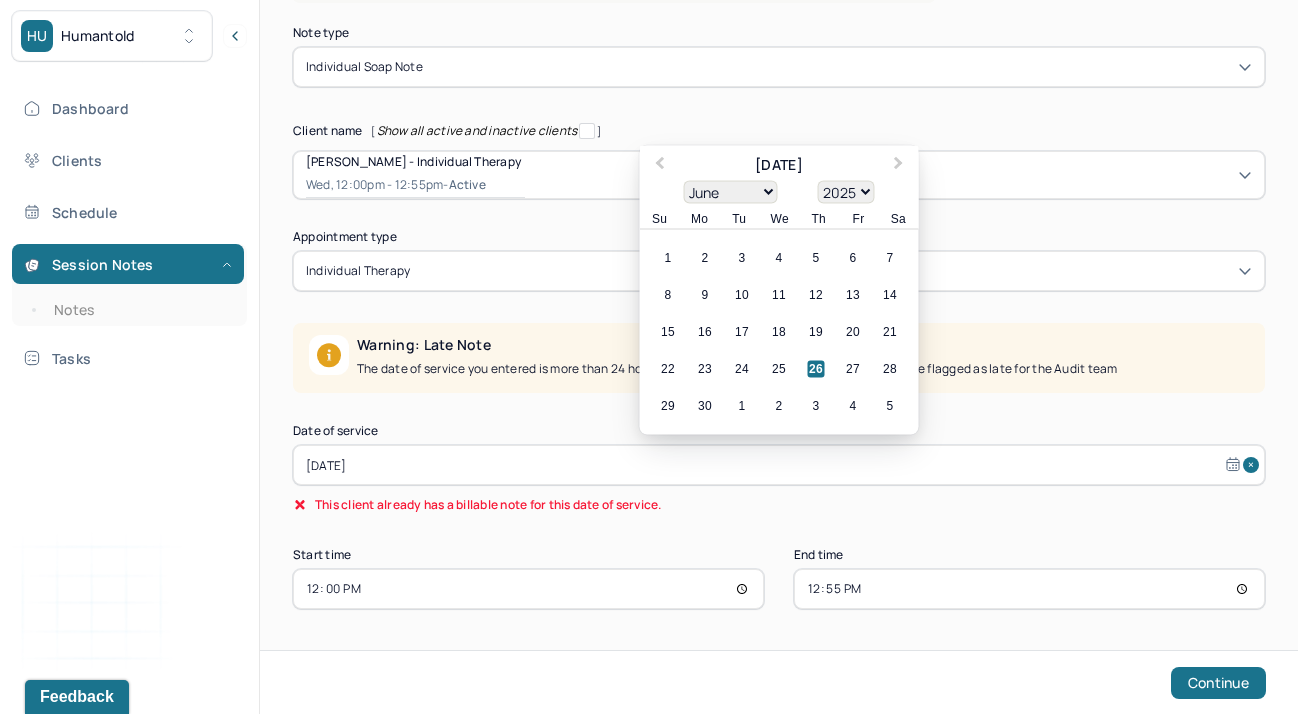 click on "[DATE]" at bounding box center (779, 465) 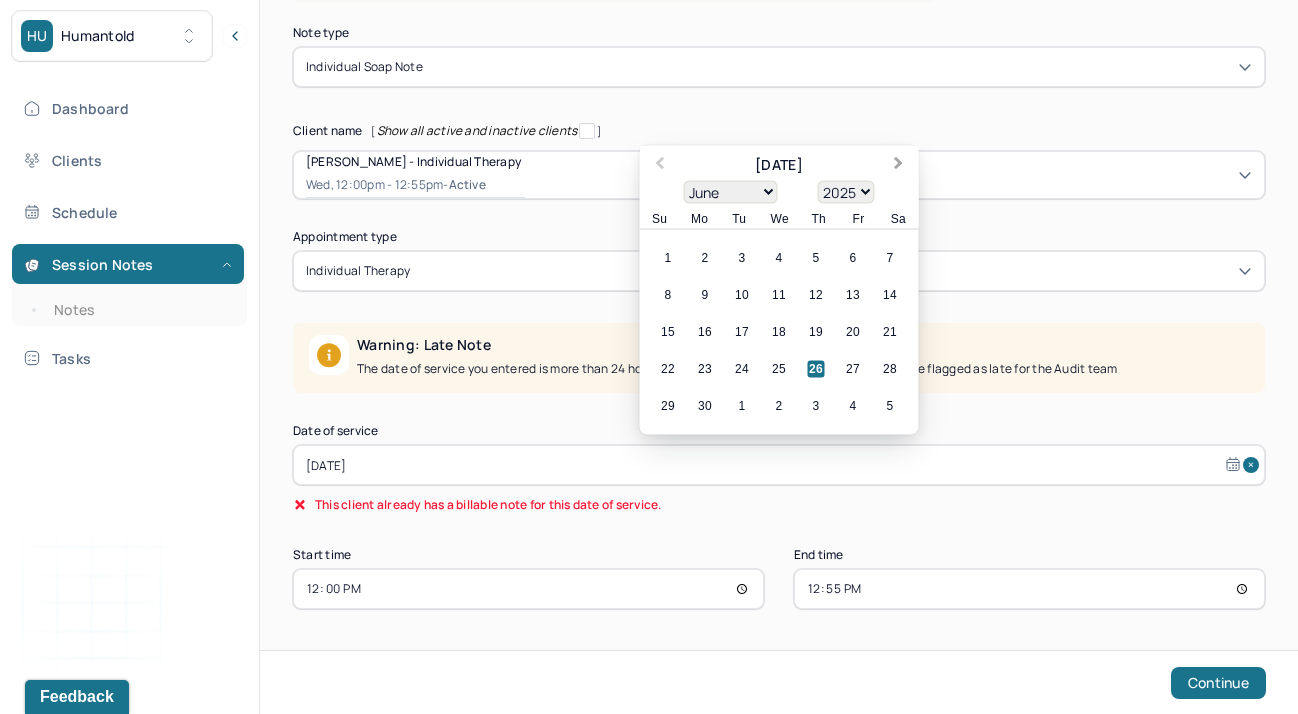 click on "Next Month" at bounding box center [899, 165] 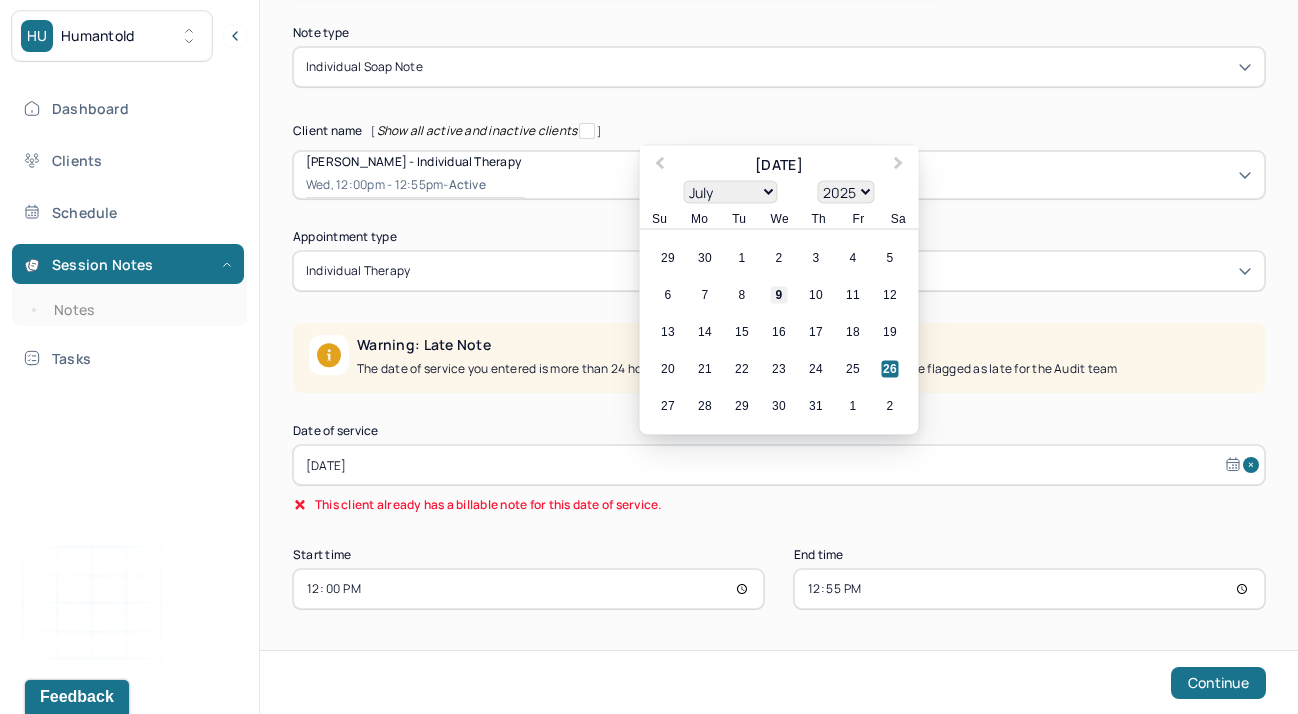 click on "9" at bounding box center [779, 295] 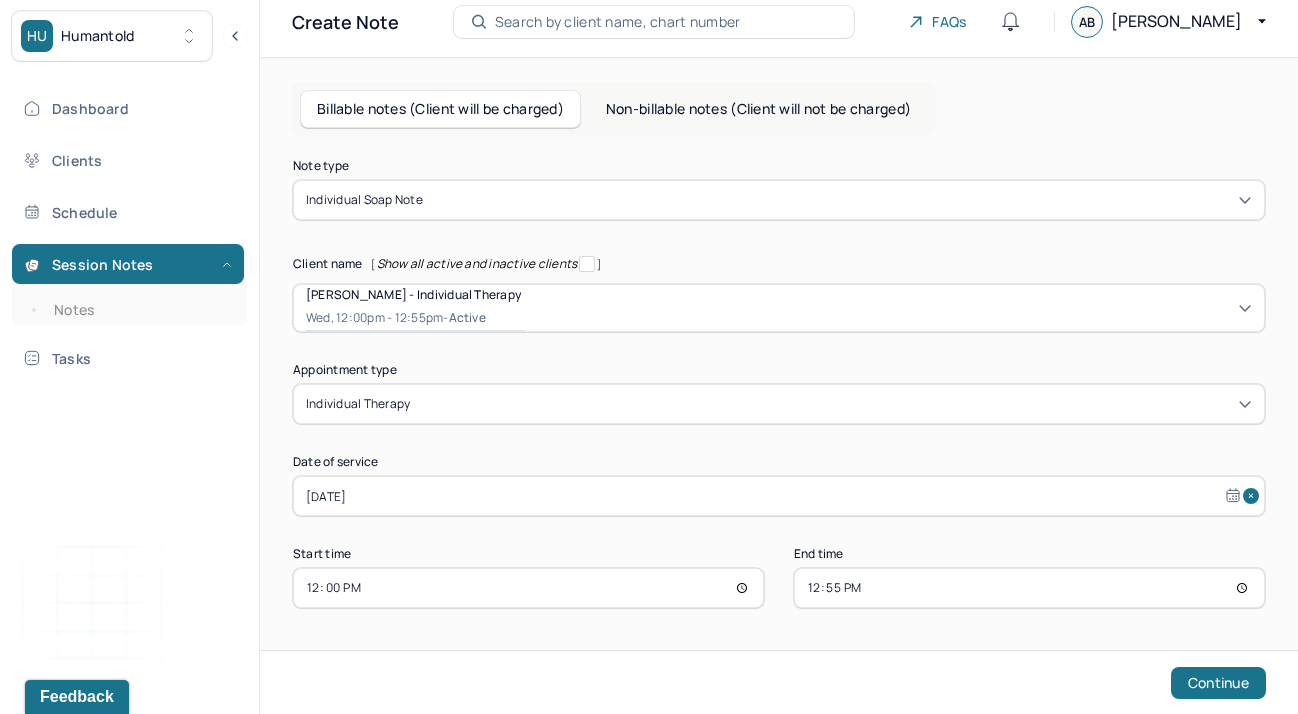 scroll, scrollTop: 13, scrollLeft: 0, axis: vertical 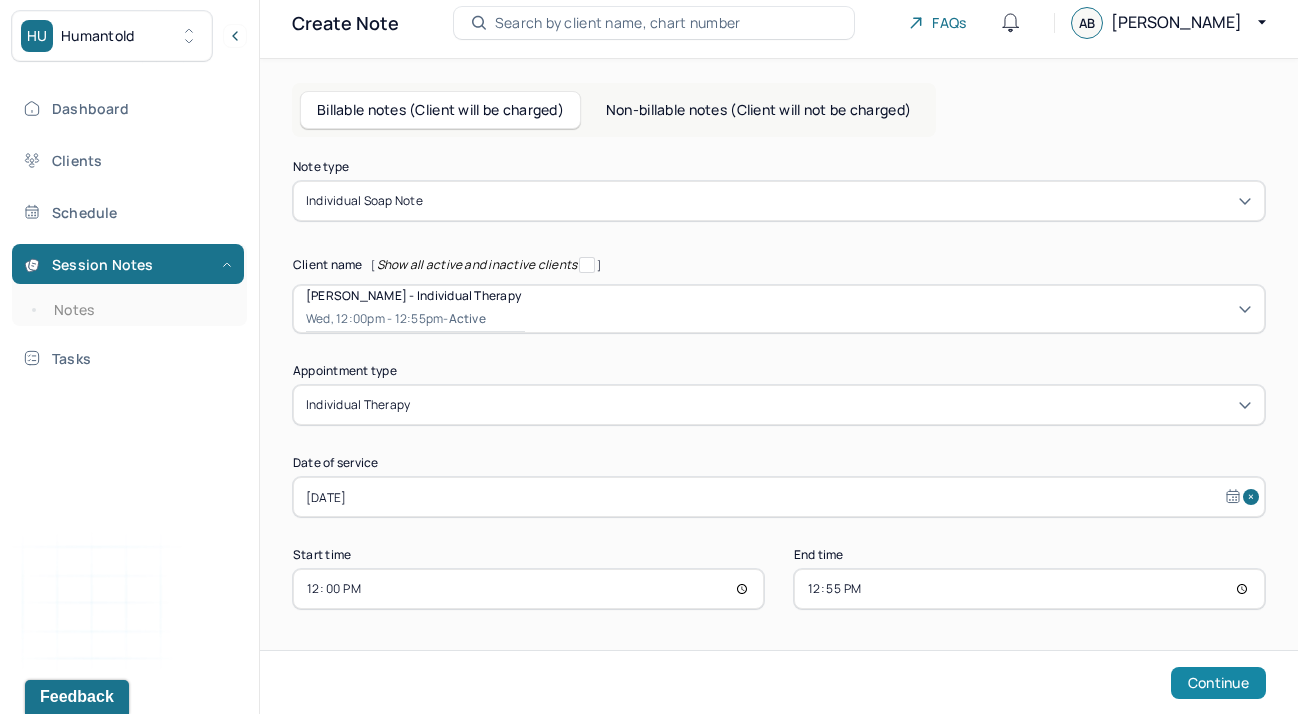 click on "Continue" at bounding box center (1218, 683) 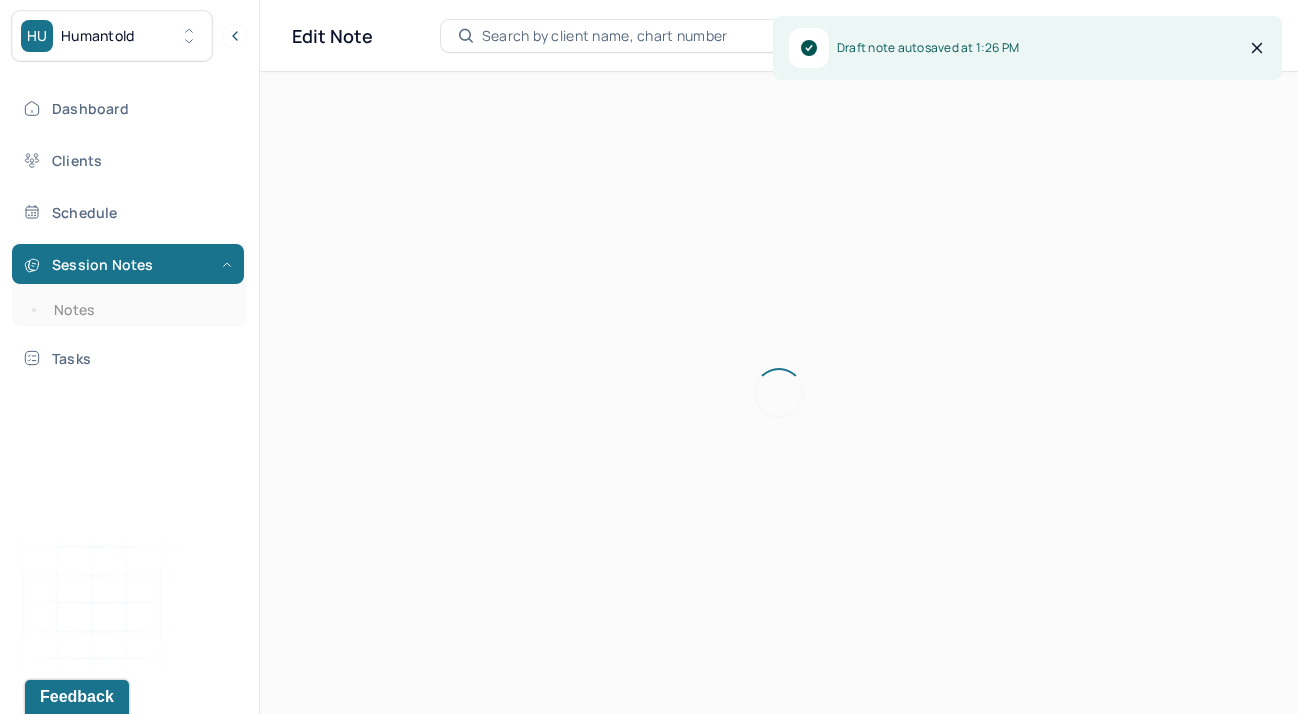 scroll, scrollTop: 0, scrollLeft: 0, axis: both 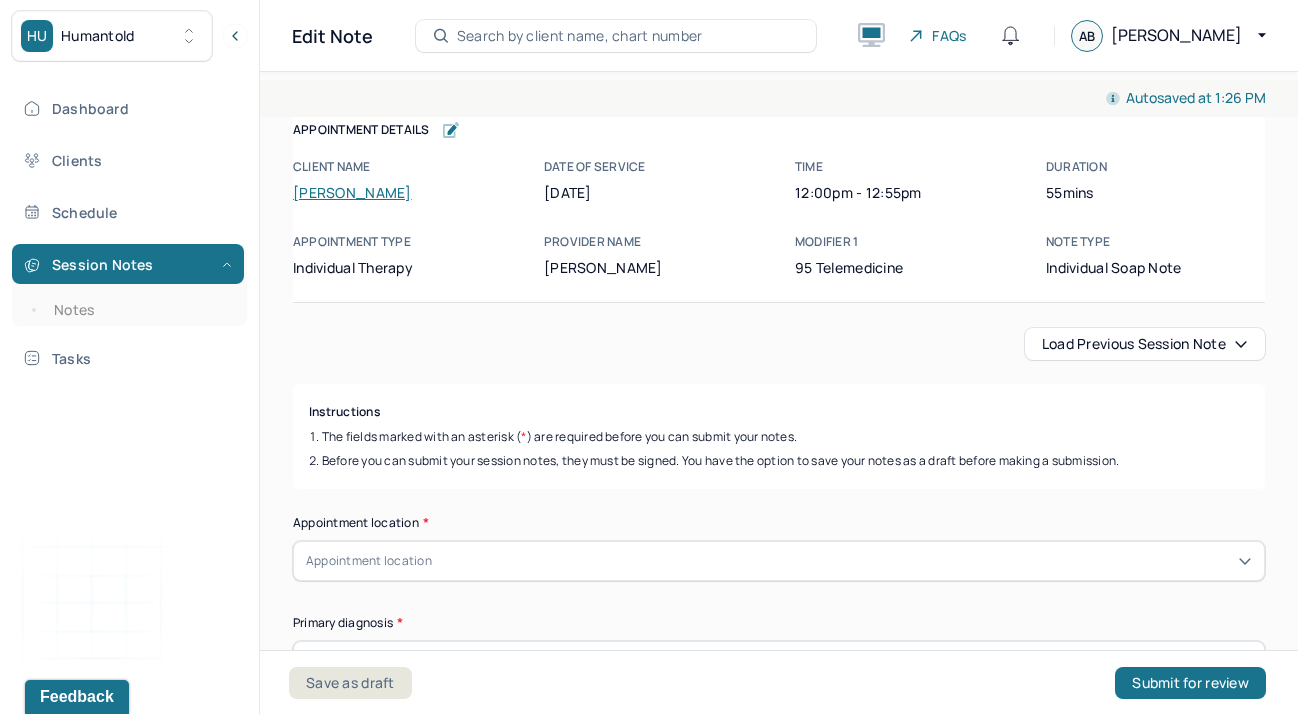 click on "Autosaved at 1:26 PM Appointment Details     Client name [PERSON_NAME] Date of service [DATE] Time 12:00pm - 12:55pm Duration 55mins Appointment type individual therapy Provider name [PERSON_NAME] Modifier 1 95 Telemedicine Note type Individual soap note Appointment Details     Client name [PERSON_NAME] Date of service [DATE] Time 12:00pm - 12:55pm Duration 55mins Appointment type individual therapy Provider name [PERSON_NAME] Modifier 1 95 Telemedicine Note type Individual soap note   Load previous session note   Instructions The fields marked with an asterisk ( * ) are required before you can submit your notes. Before you can submit your session notes, they must be signed. You have the option to save your notes as a draft before making a submission. Appointment location * Appointment location Primary diagnosis * Primary diagnosis Secondary diagnosis (optional) Secondary diagnosis Tertiary diagnosis (optional) Tertiary diagnosis Emotional / Behavioural symptoms demonstrated * Causing * Causing" at bounding box center (779, 2235) 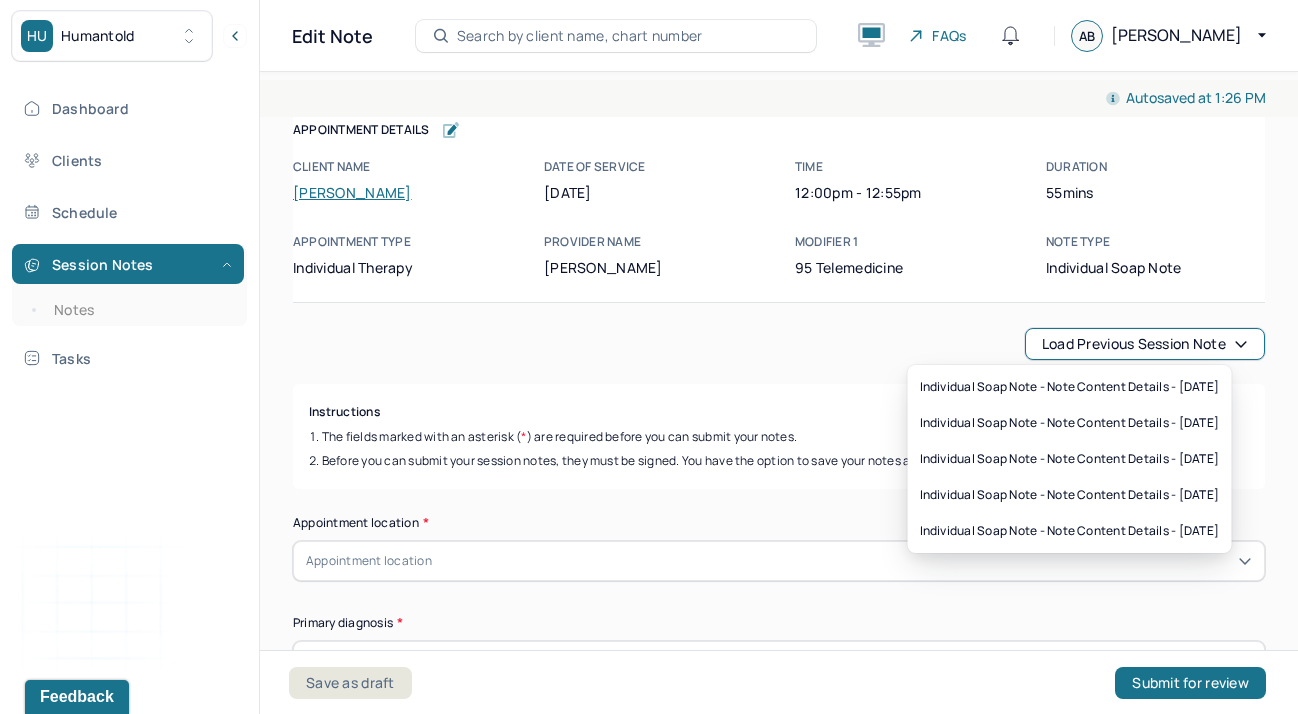 click on "Load previous session note" at bounding box center (1145, 344) 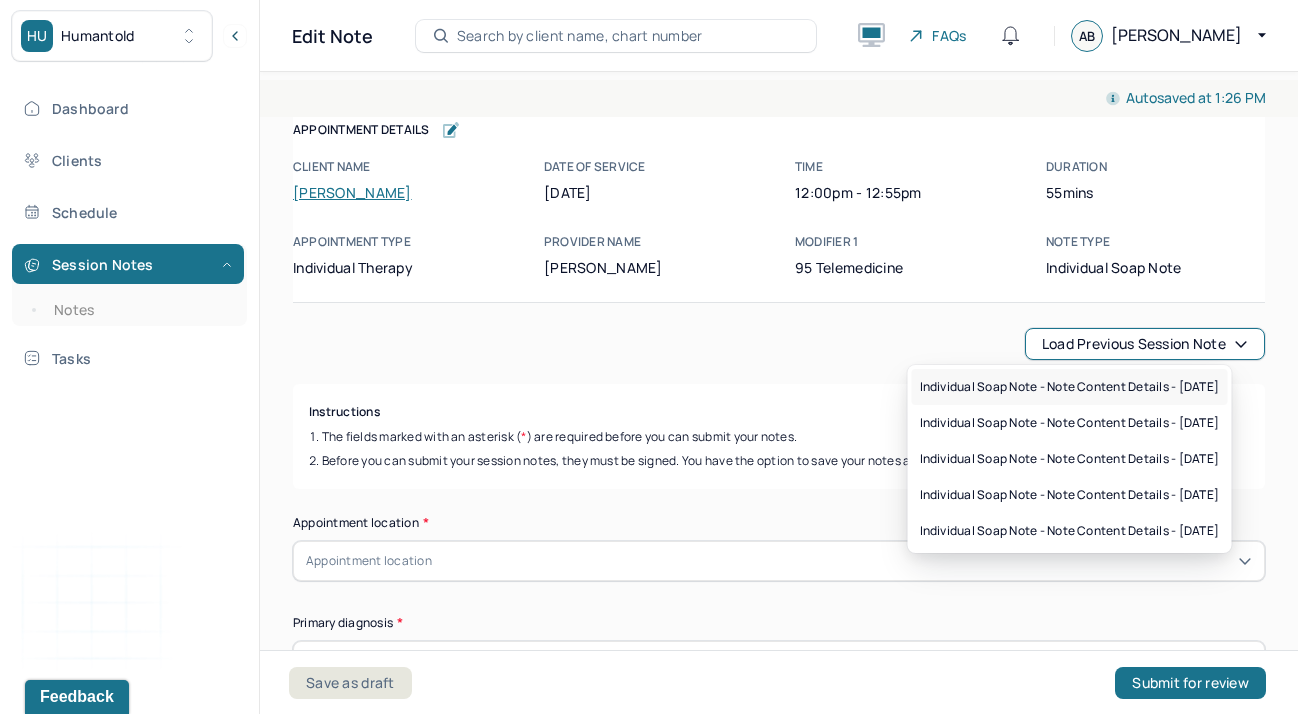 click on "Individual soap note   - Note content Details -   [DATE]" at bounding box center [1070, 387] 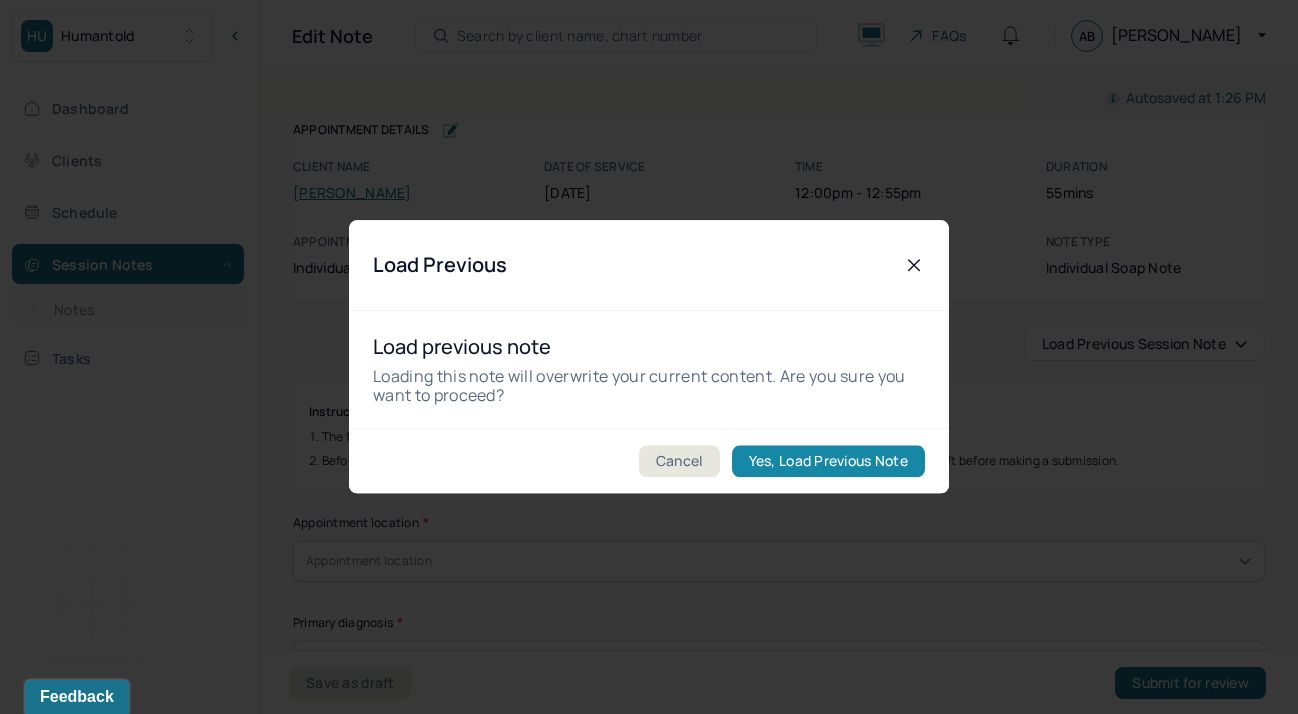 click on "Yes, Load Previous Note" at bounding box center [828, 462] 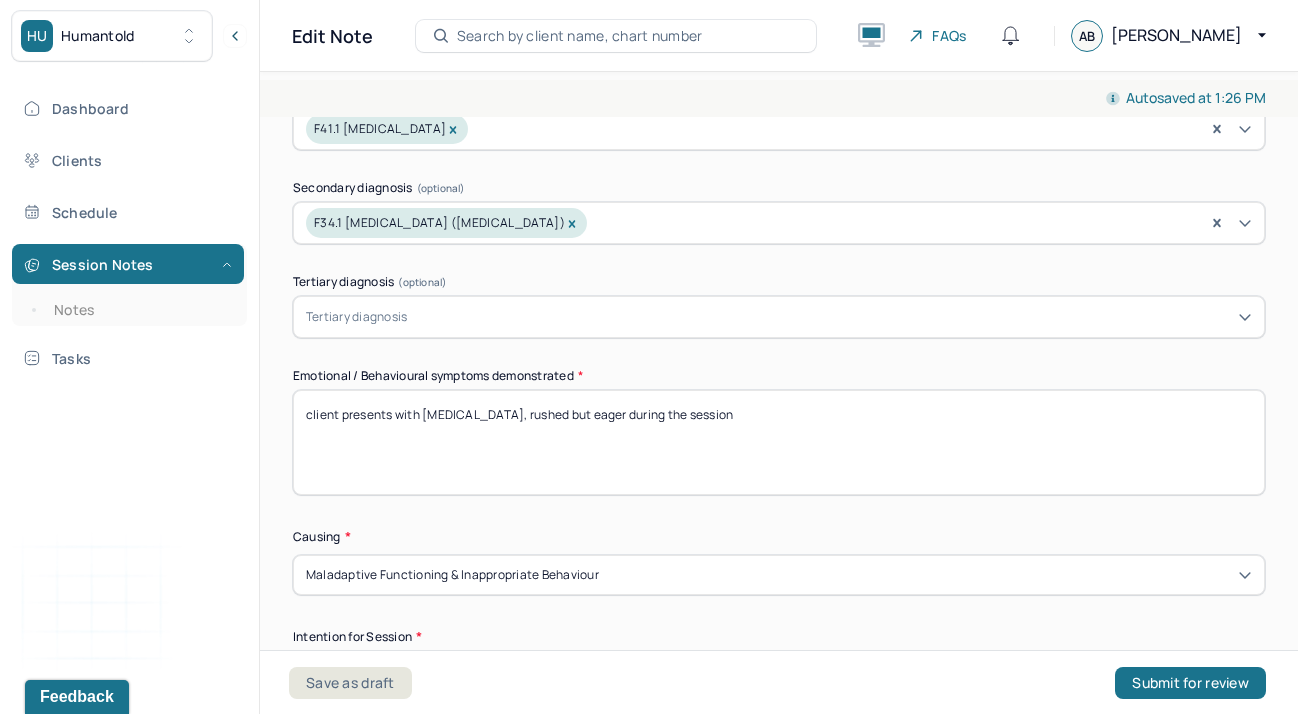 scroll, scrollTop: 790, scrollLeft: 0, axis: vertical 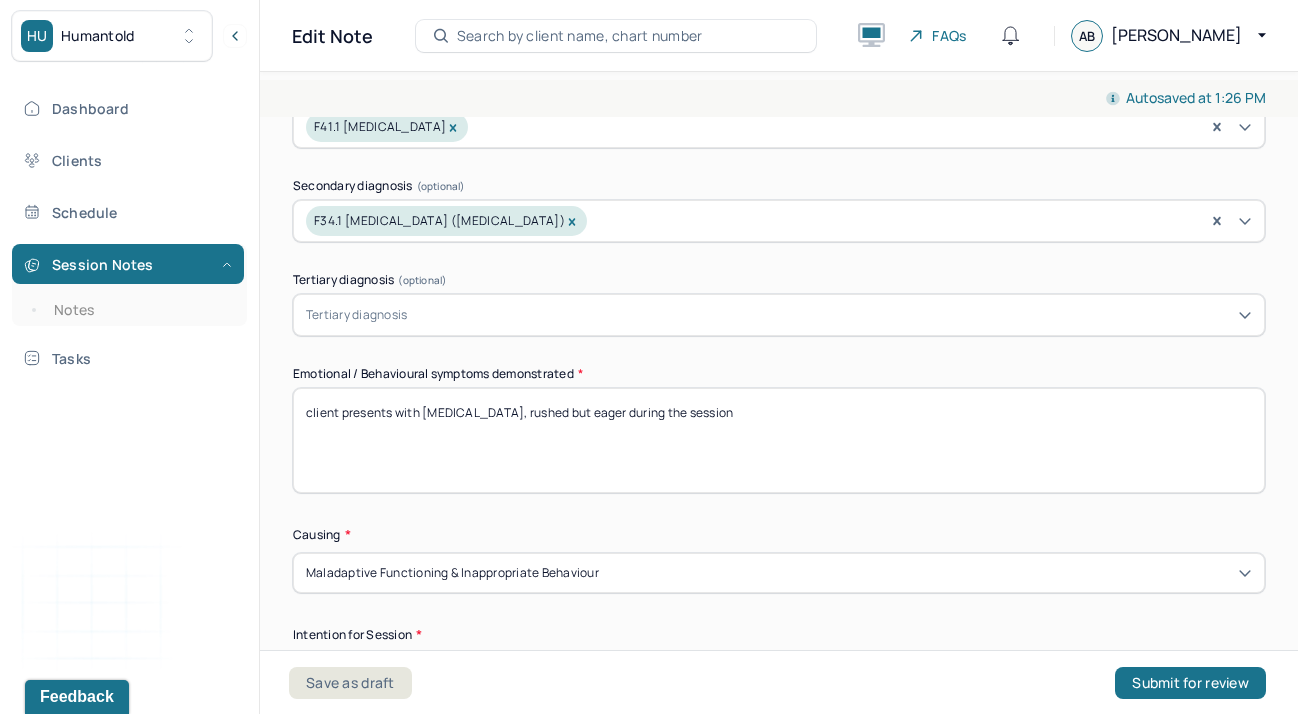 drag, startPoint x: 725, startPoint y: 417, endPoint x: 392, endPoint y: 398, distance: 333.5416 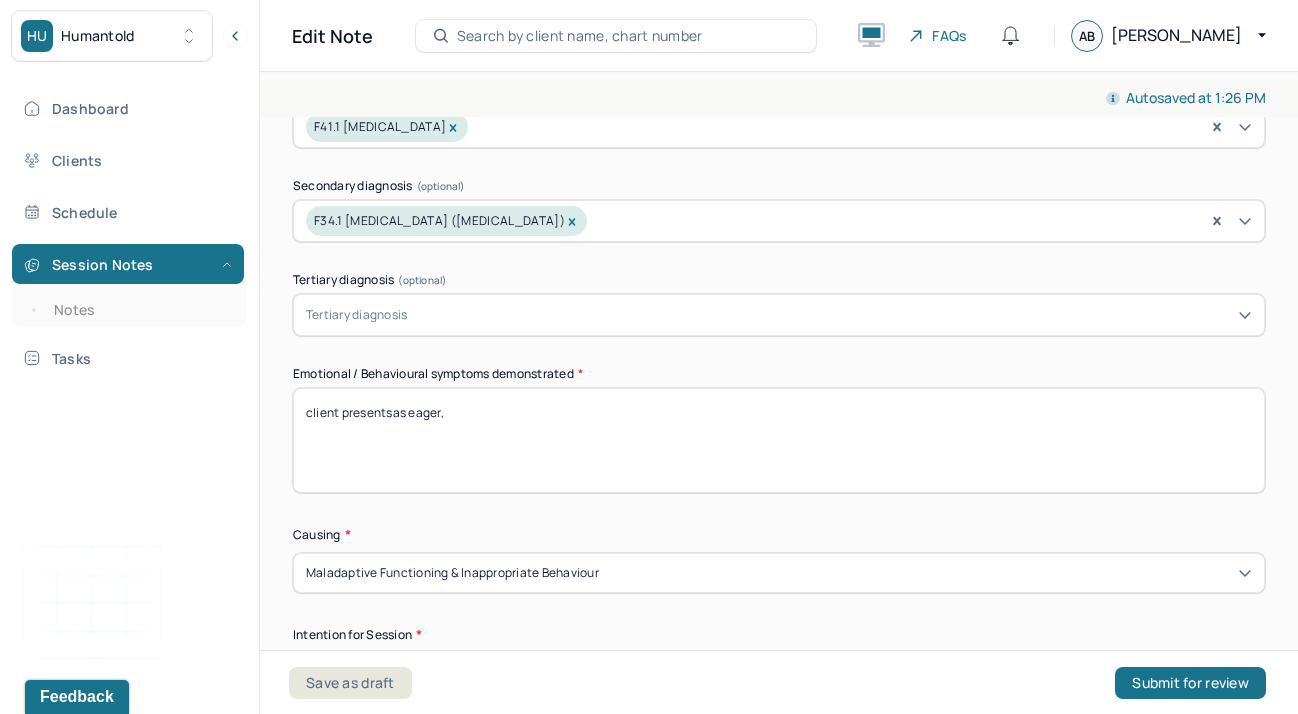 click on "client presents with [MEDICAL_DATA], rushed but eager during the session" at bounding box center (779, 440) 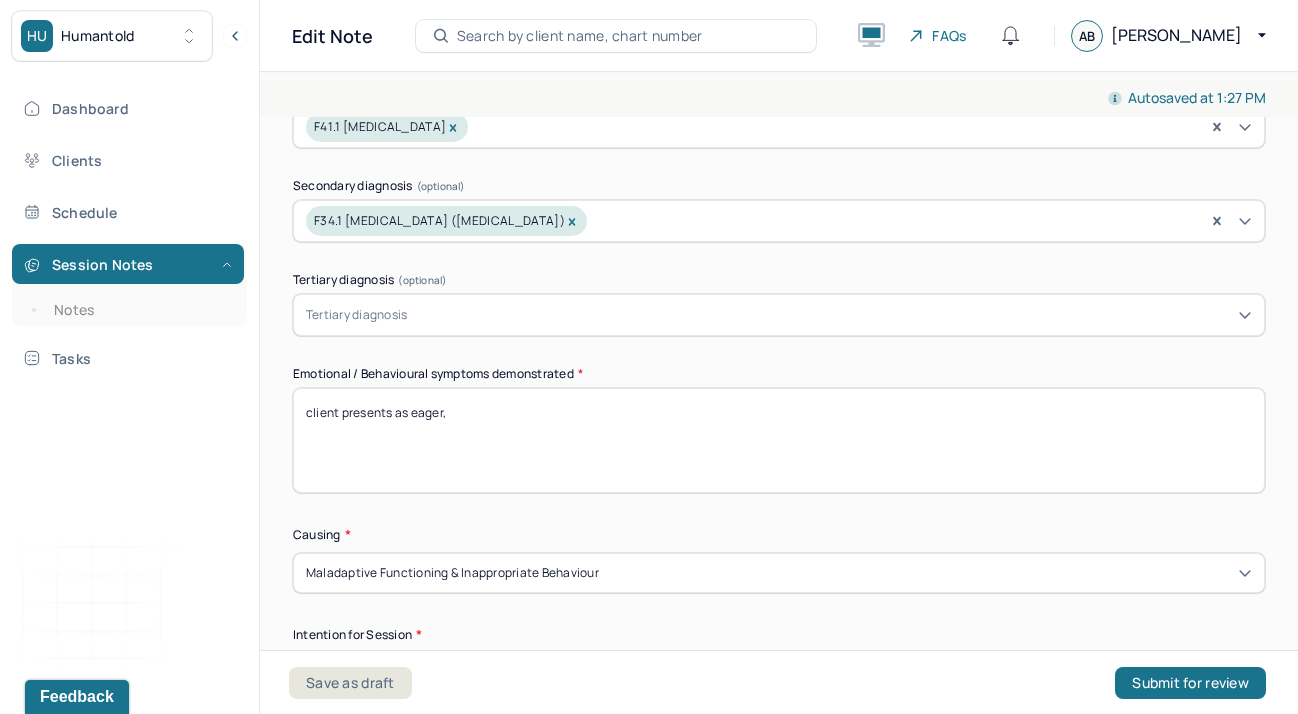 click on "client presentsas eager," at bounding box center (779, 440) 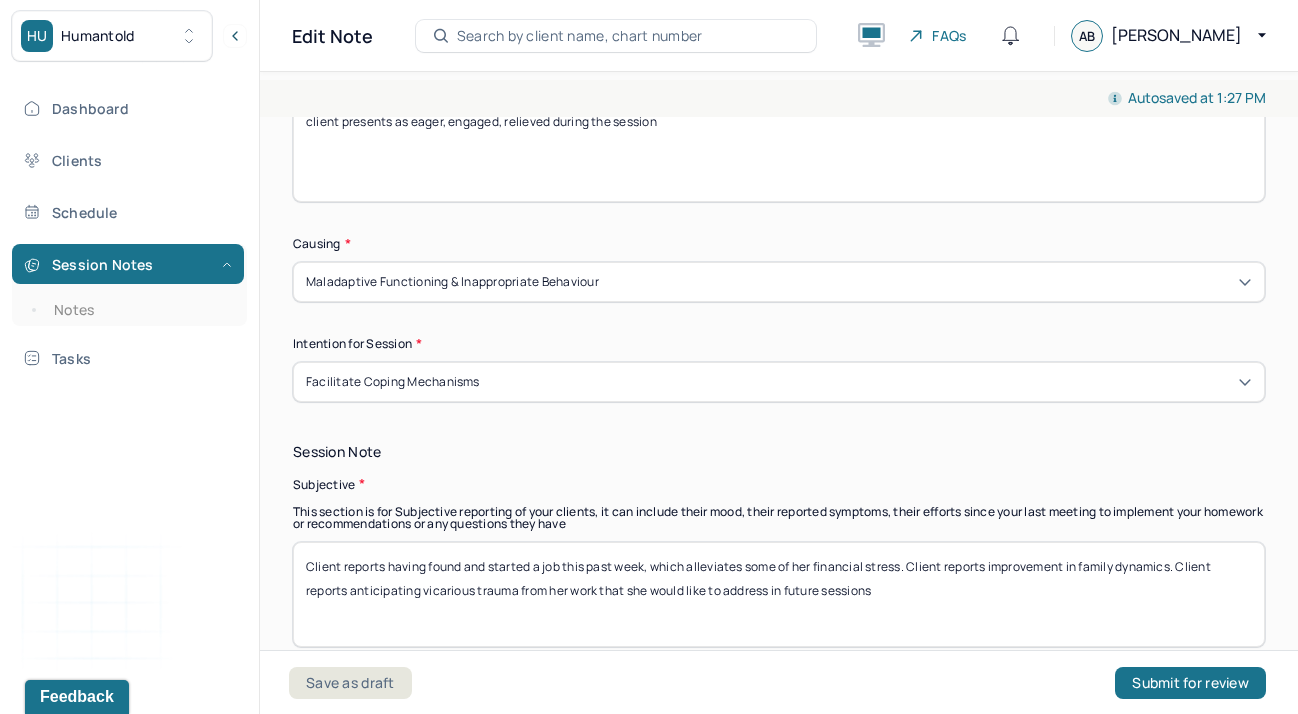 scroll, scrollTop: 1093, scrollLeft: 0, axis: vertical 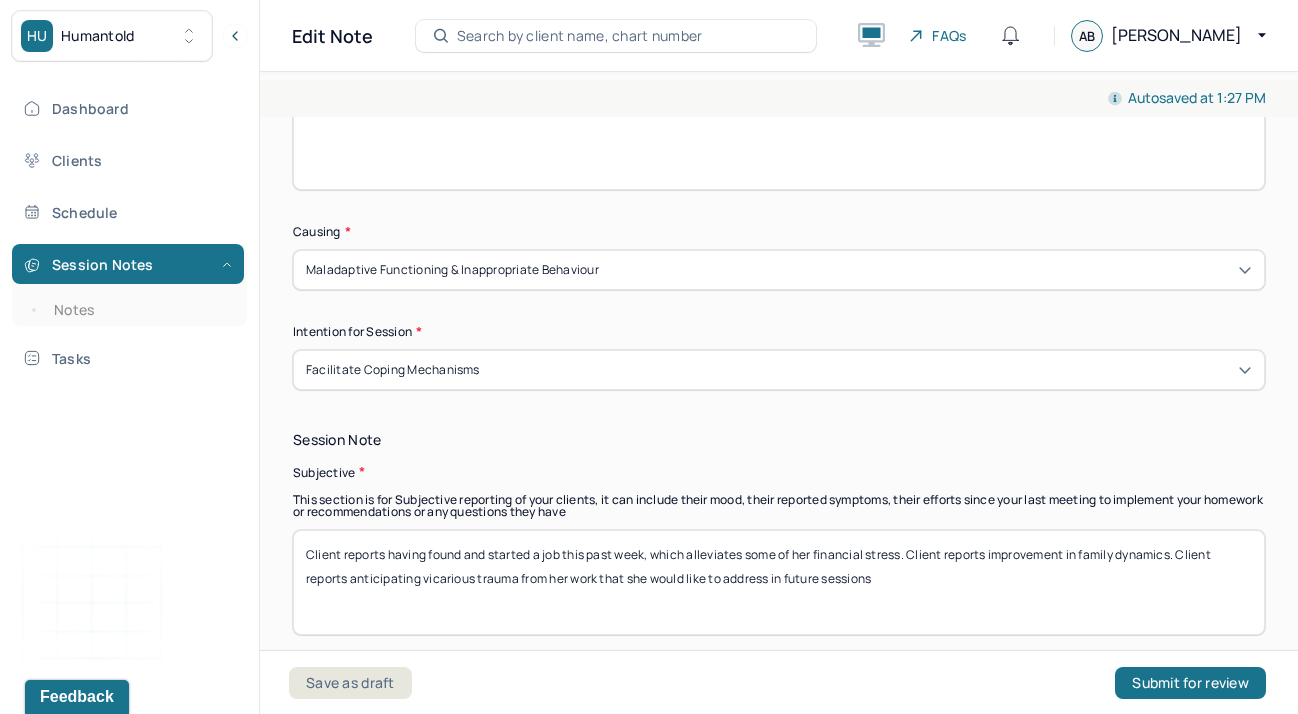 type on "client presents as eager, engaged, relieved during the session" 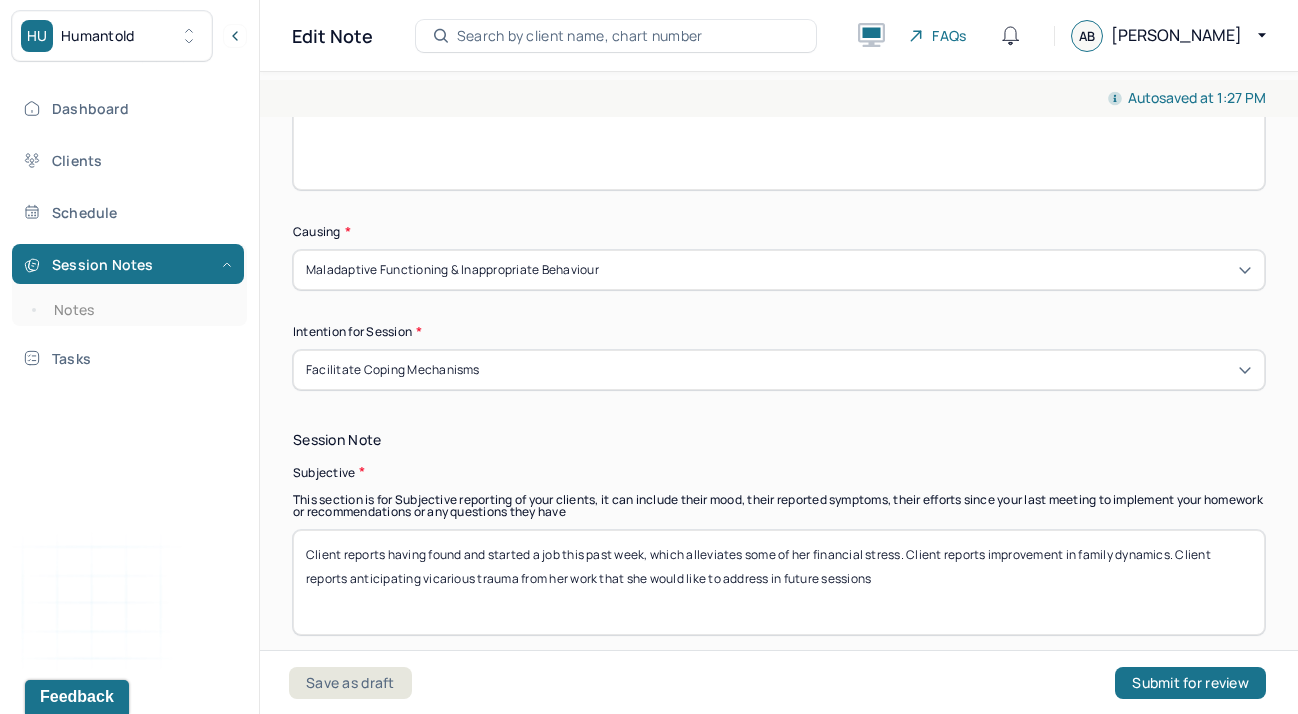 drag, startPoint x: 884, startPoint y: 587, endPoint x: 393, endPoint y: 546, distance: 492.70883 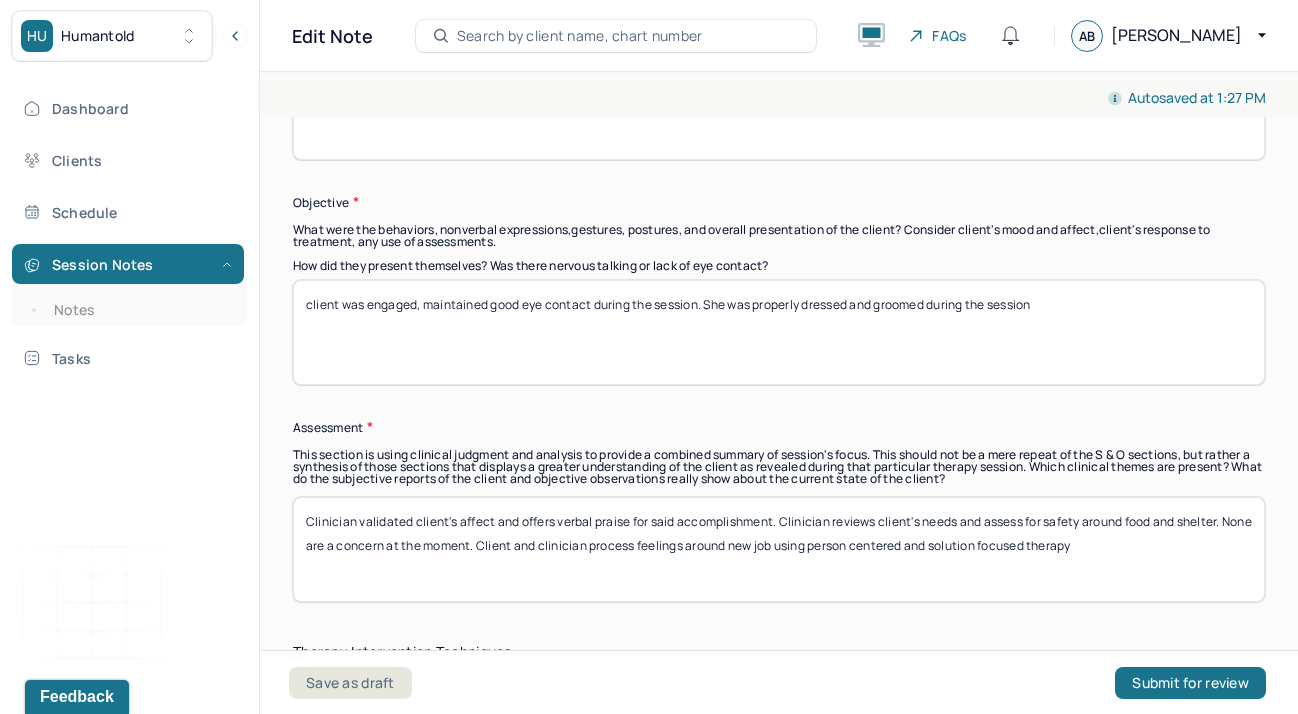 scroll, scrollTop: 1569, scrollLeft: 0, axis: vertical 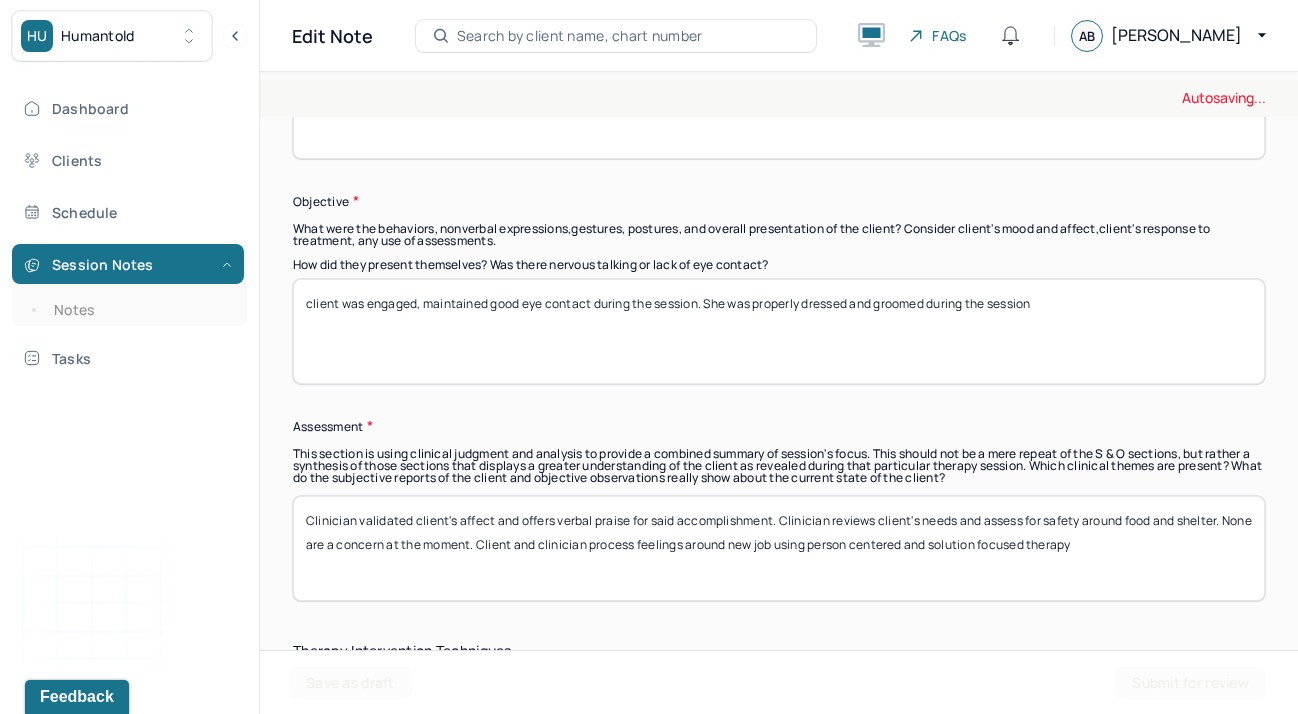 type on "Client reports having finalized her divorce and feeling relieved about yet, yet upset with her ex and how challenging he made it for her during the process. Client reports work related anxiety that she was able to navigate with grace. Client shares feeling very supported by her community." 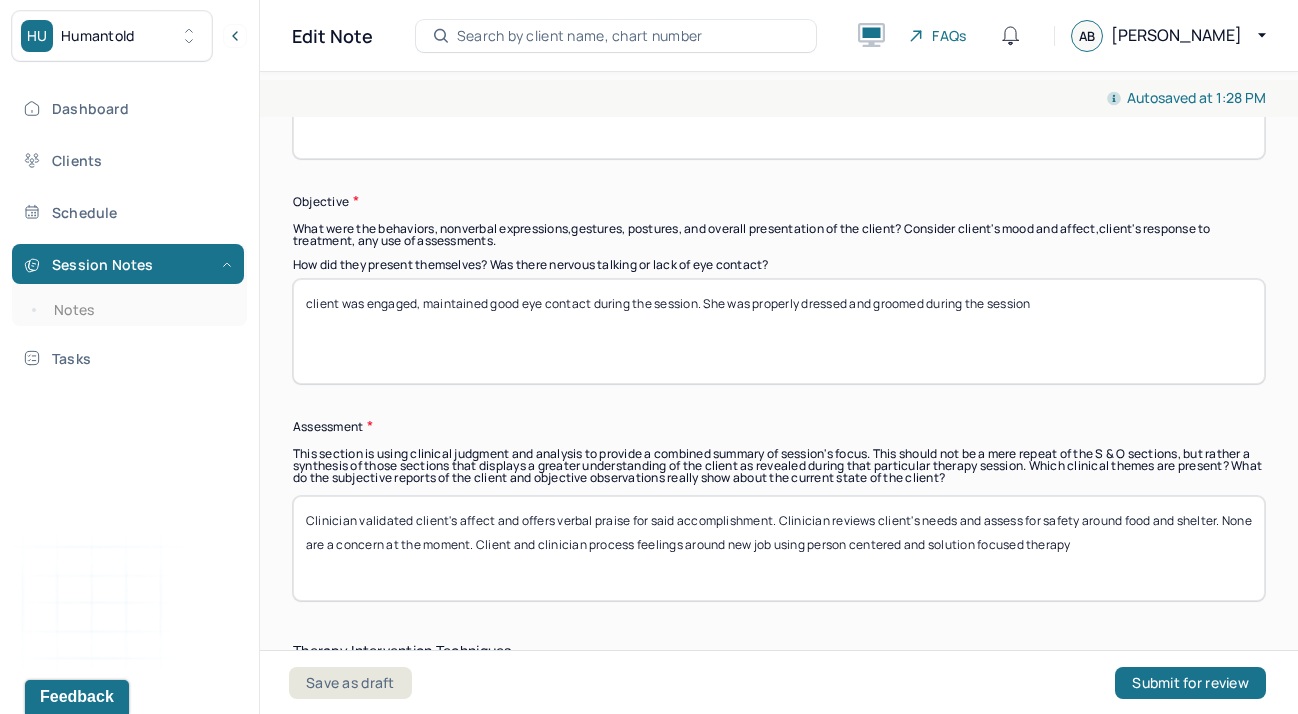 drag, startPoint x: 1068, startPoint y: 314, endPoint x: 369, endPoint y: 308, distance: 699.02576 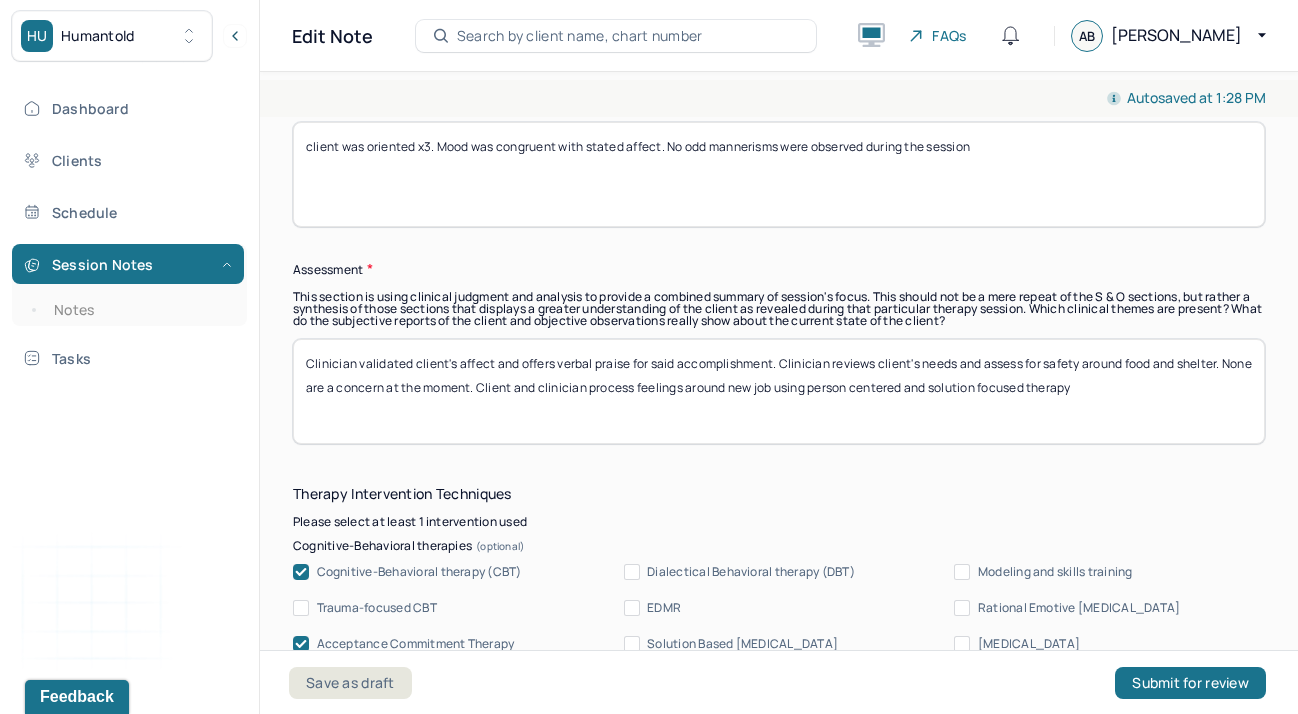 scroll, scrollTop: 1737, scrollLeft: 0, axis: vertical 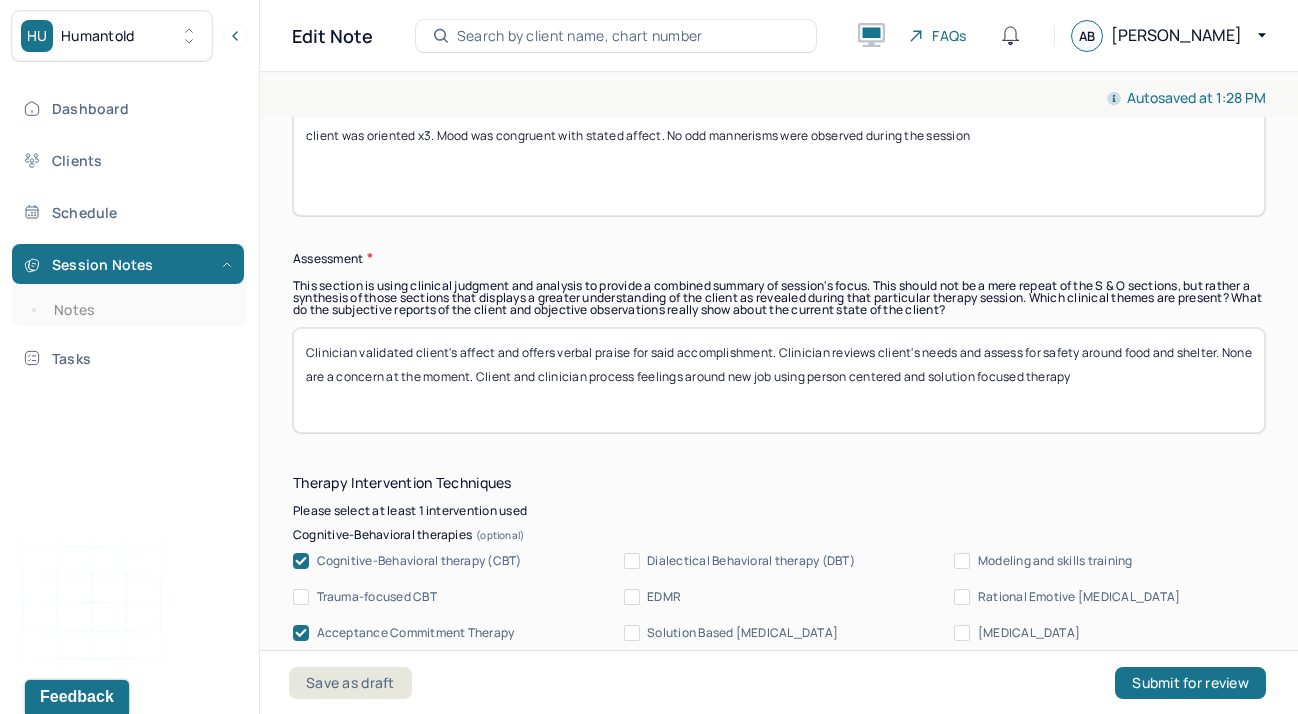 type on "client was oriented x3. Mood was congruent with stated affect. No odd mannerisms were observed during the session" 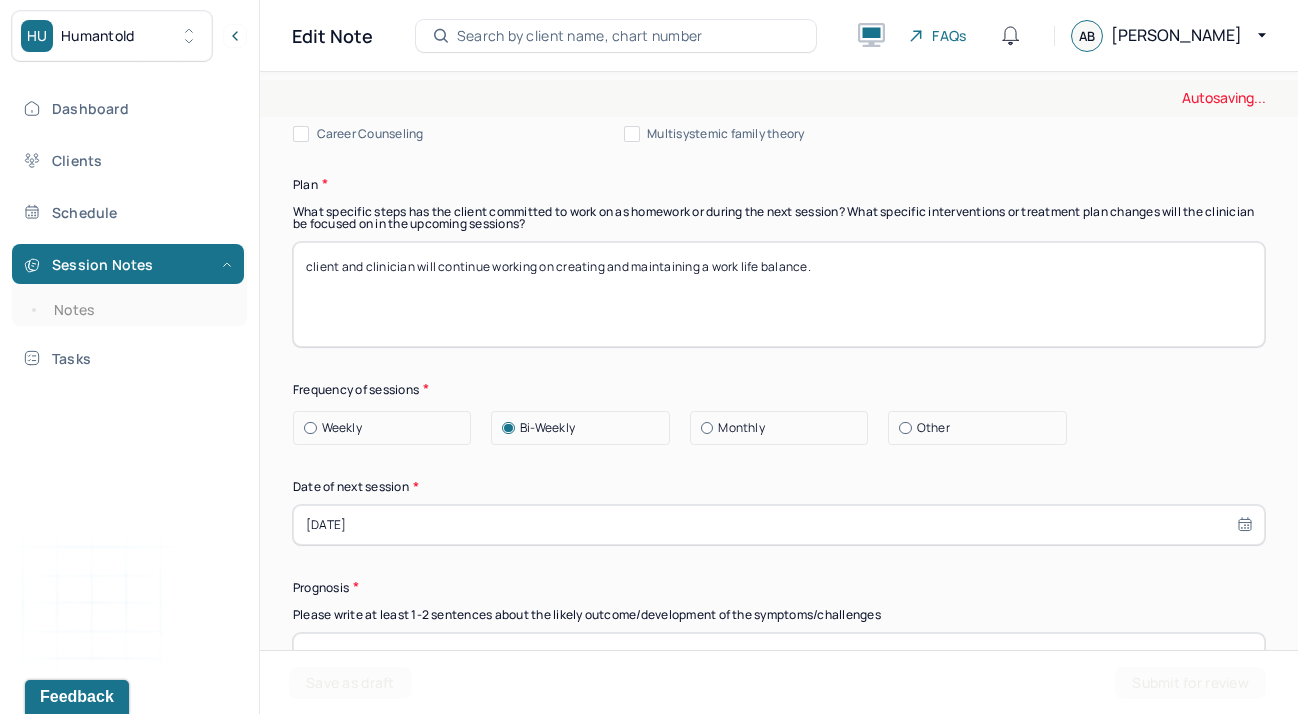 scroll, scrollTop: 2610, scrollLeft: 0, axis: vertical 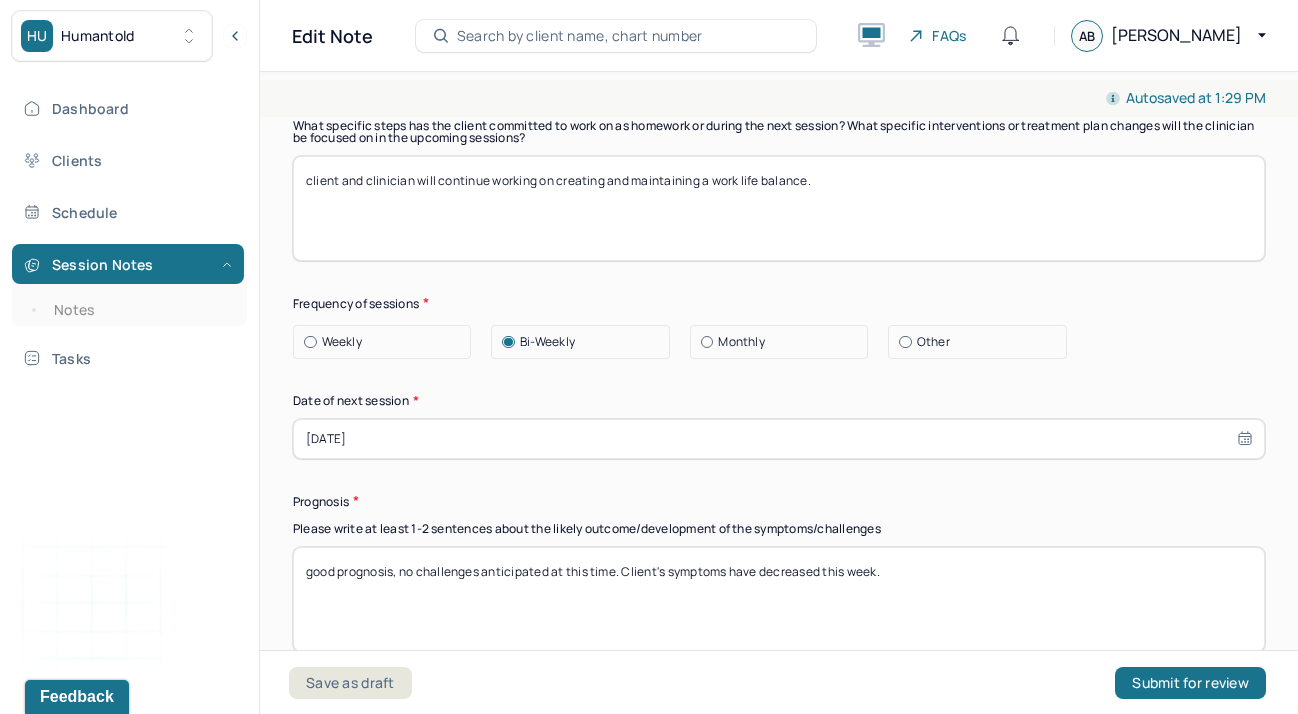 type on "Clinician validated client's affect and asked open ended questions to help client process feelings about the above. Clinician engages client in positive and strength based therapy to help client acknowledge and celebrate her progress during these months. Client and clinician reflect on changes that have taken place for client using person centered approaches." 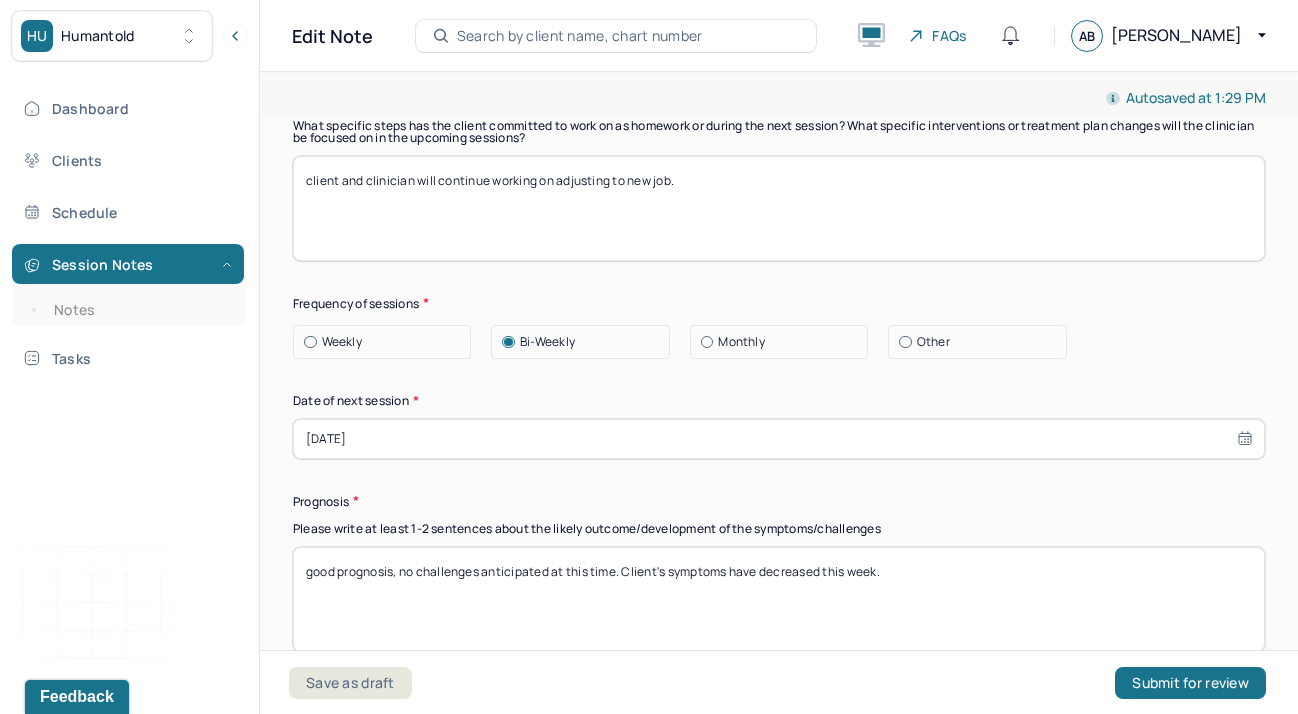 type on "client and clinician will continue working on adjusting to new job." 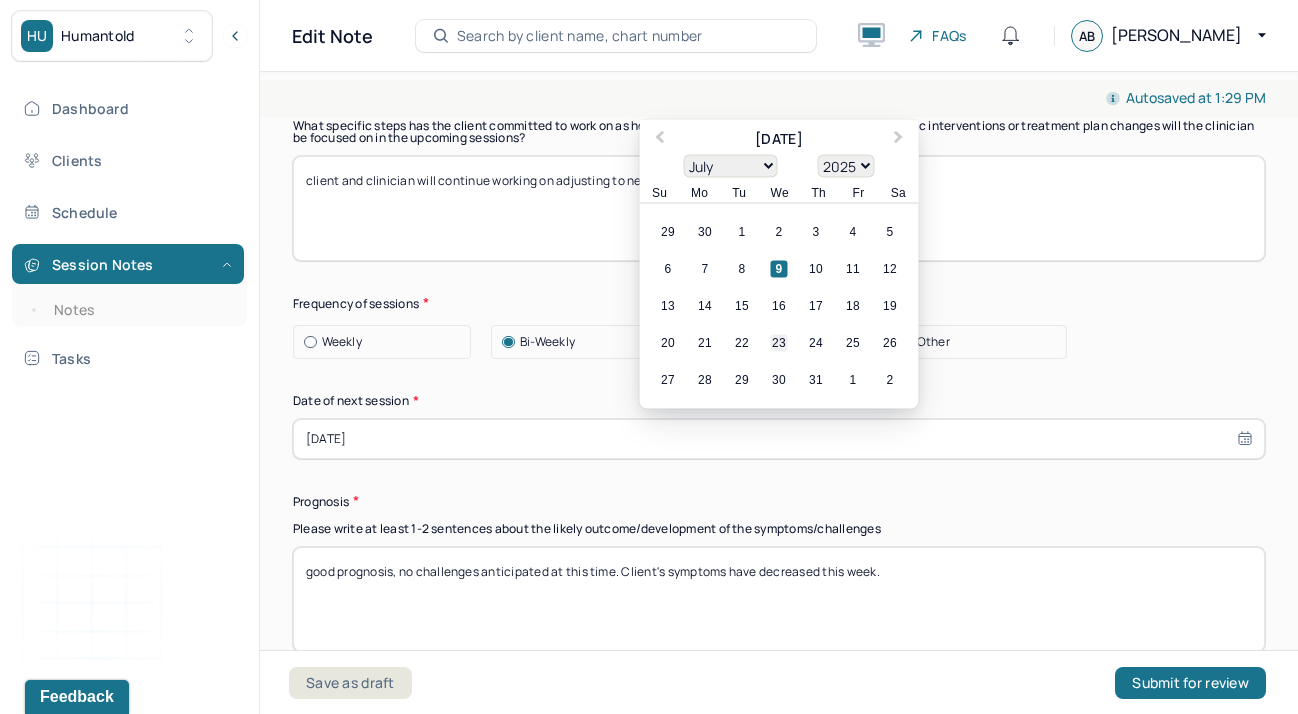 click on "23" at bounding box center [779, 342] 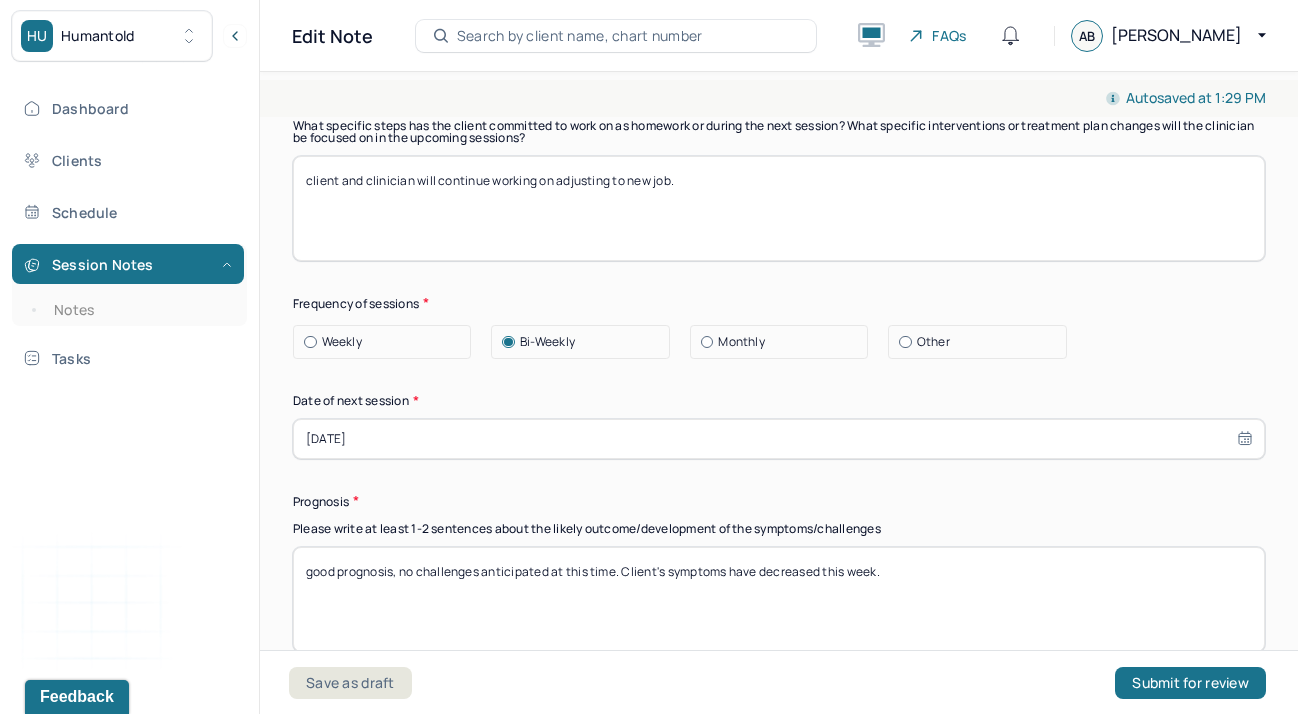 scroll, scrollTop: 2763, scrollLeft: 0, axis: vertical 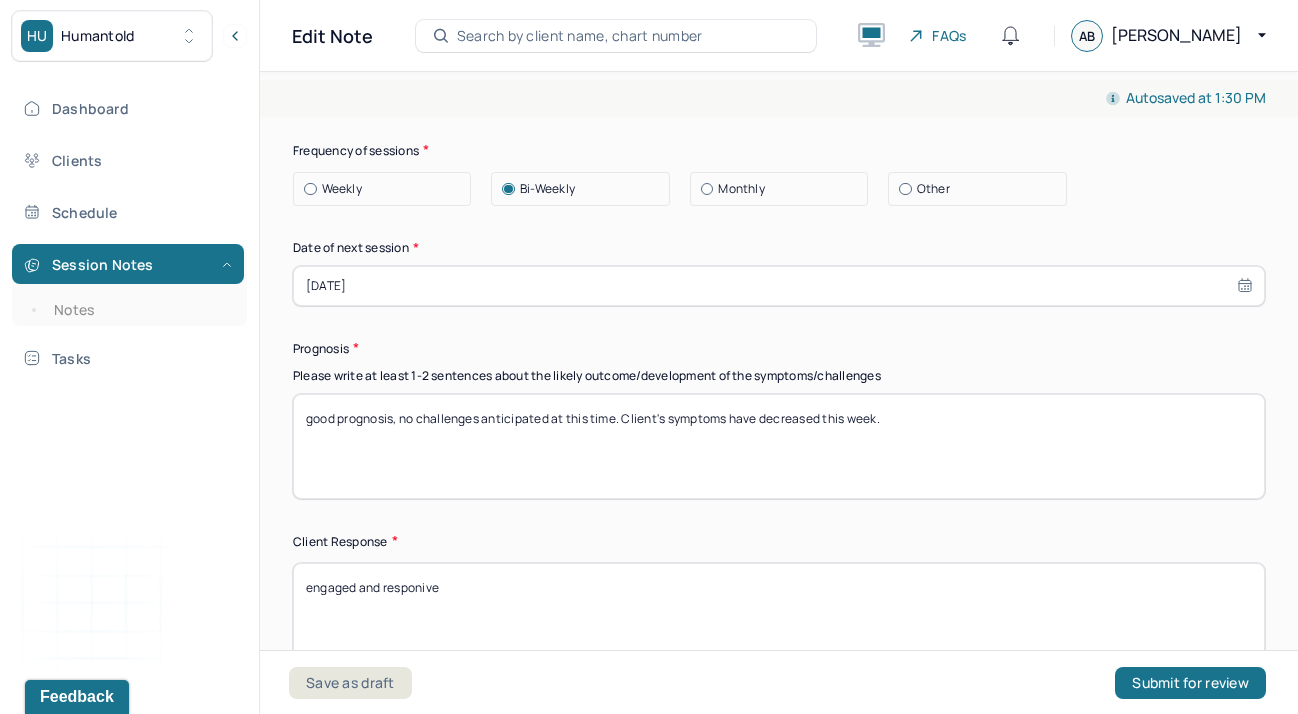 drag, startPoint x: 893, startPoint y: 408, endPoint x: 405, endPoint y: 402, distance: 488.0369 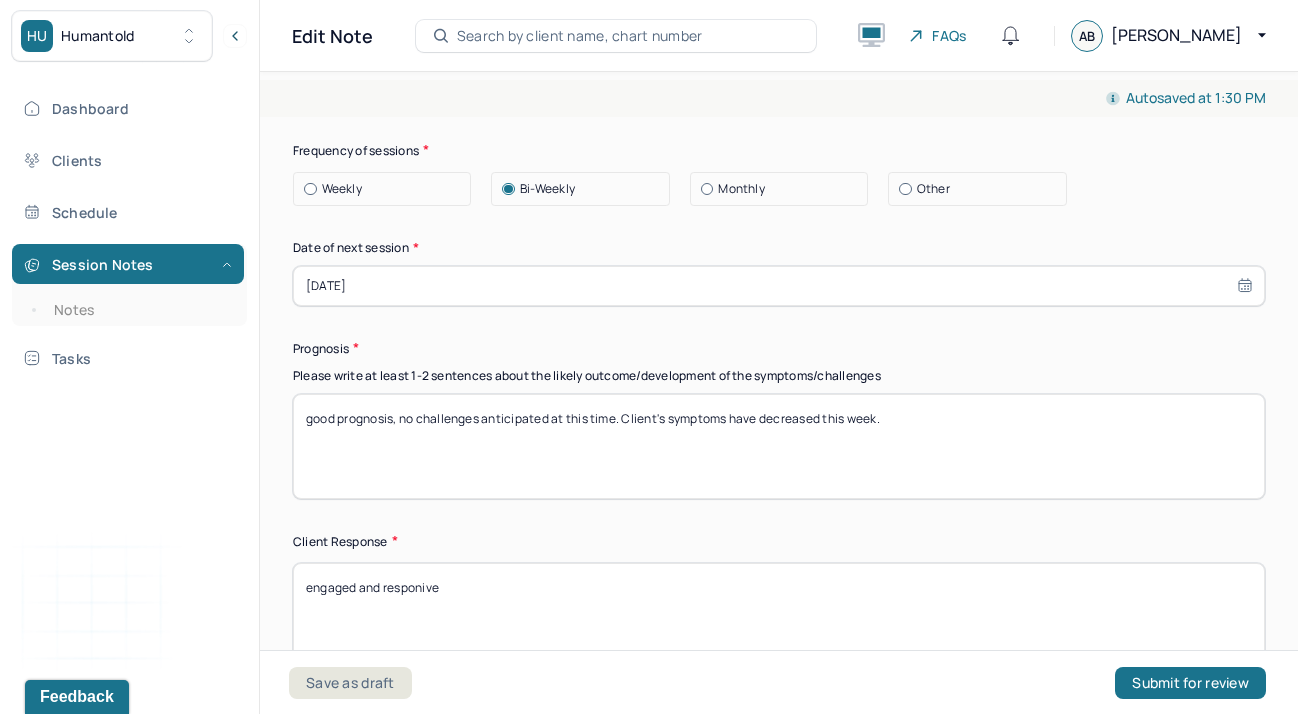 click on "good prognosis, no challenges anticipated at this time. Client's symptoms have decreased this week." at bounding box center (779, 446) 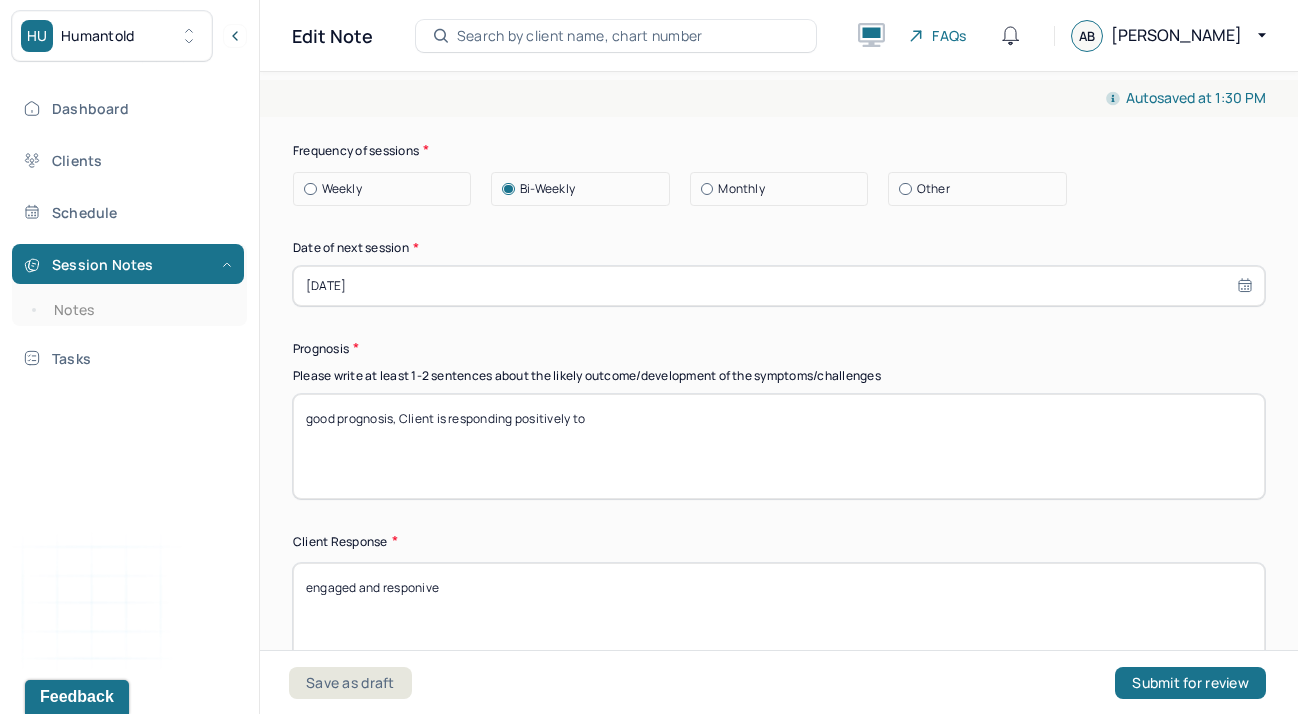 click on "good prognosis, Client is responsing positively to" at bounding box center (779, 446) 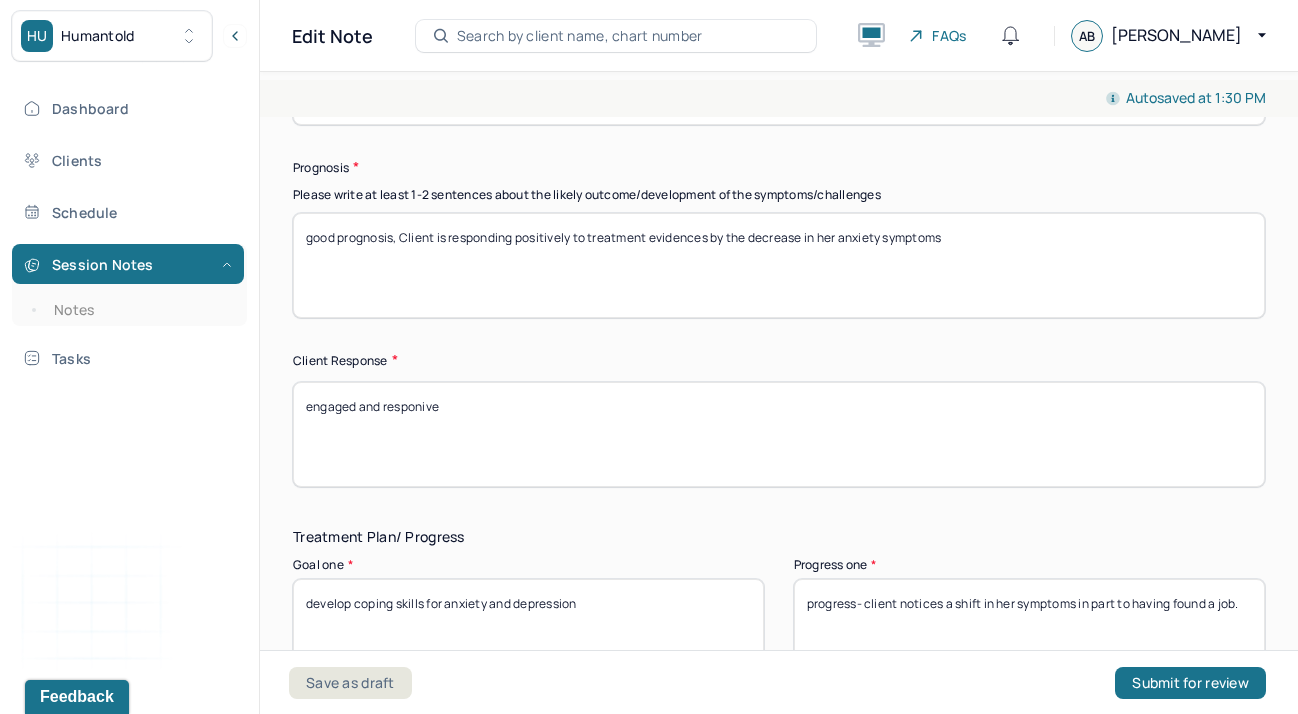 scroll, scrollTop: 2968, scrollLeft: 0, axis: vertical 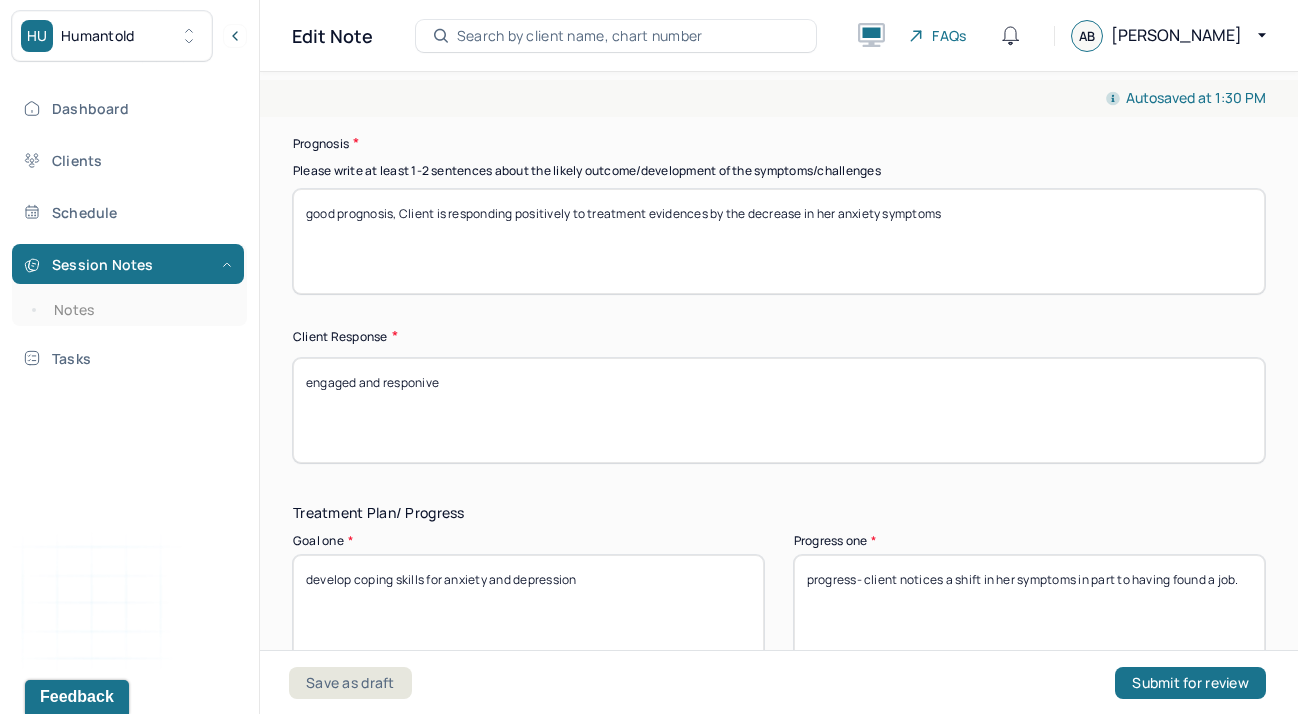 type on "good prognosis, Client is responding positively to treatment evidences by the decrease in her anxiety symptoms" 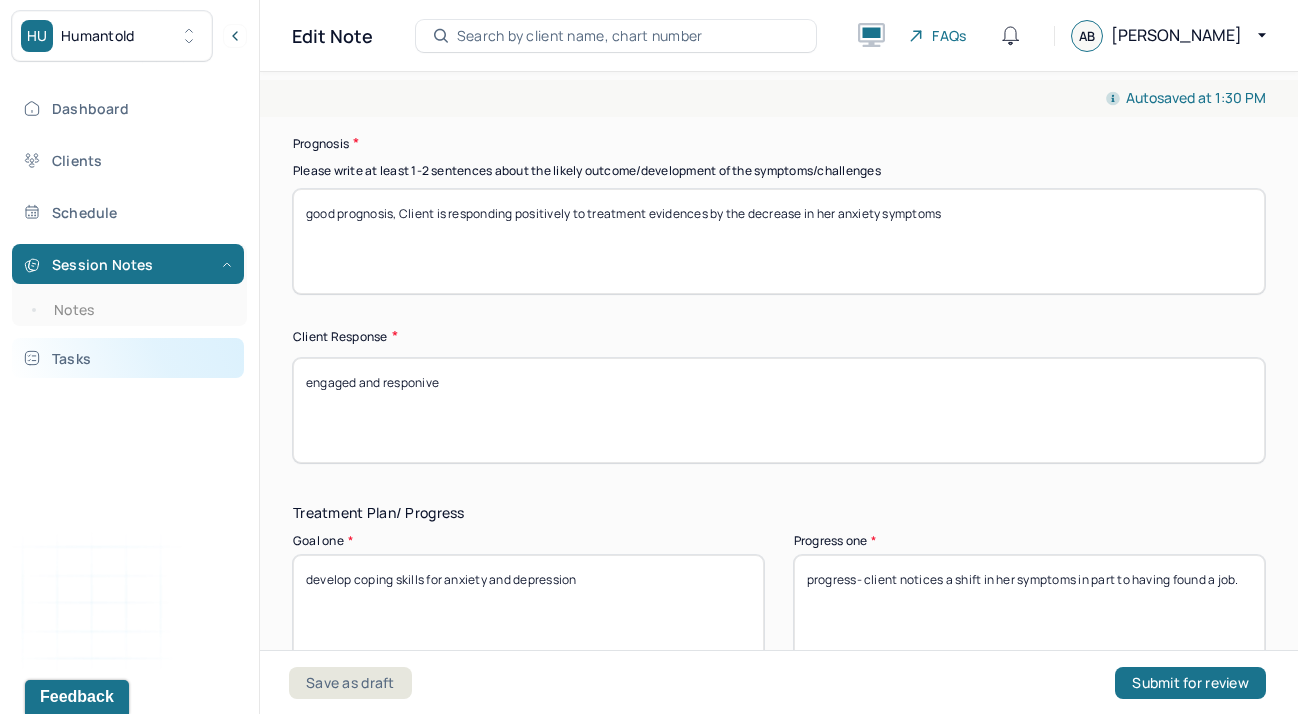 drag, startPoint x: 515, startPoint y: 370, endPoint x: 210, endPoint y: 364, distance: 305.05902 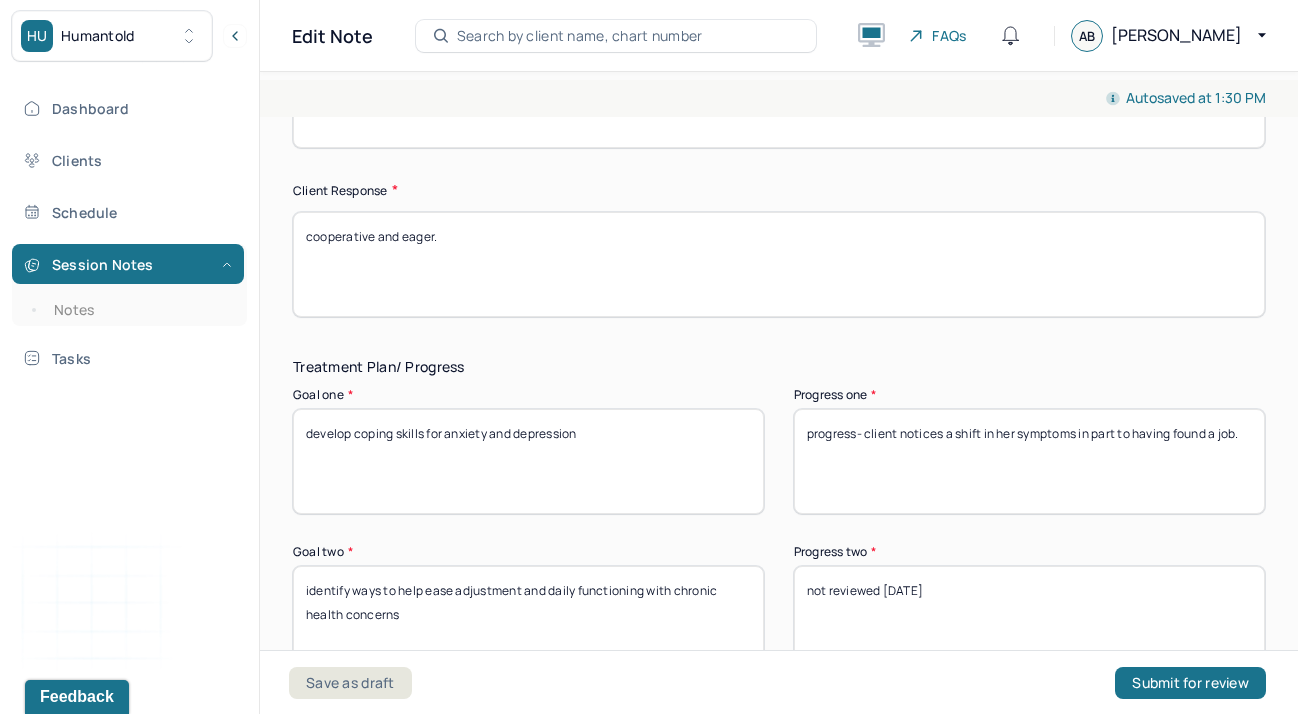 scroll, scrollTop: 3126, scrollLeft: 0, axis: vertical 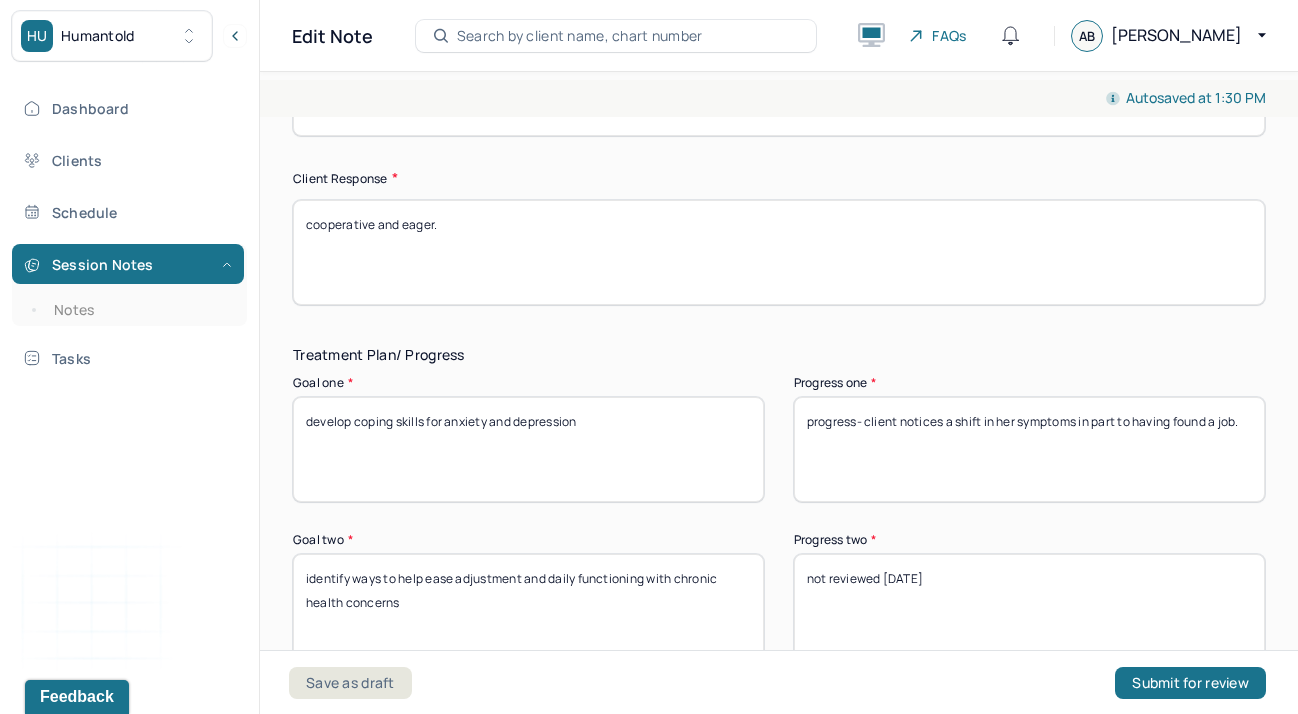 type on "cooperative and eager." 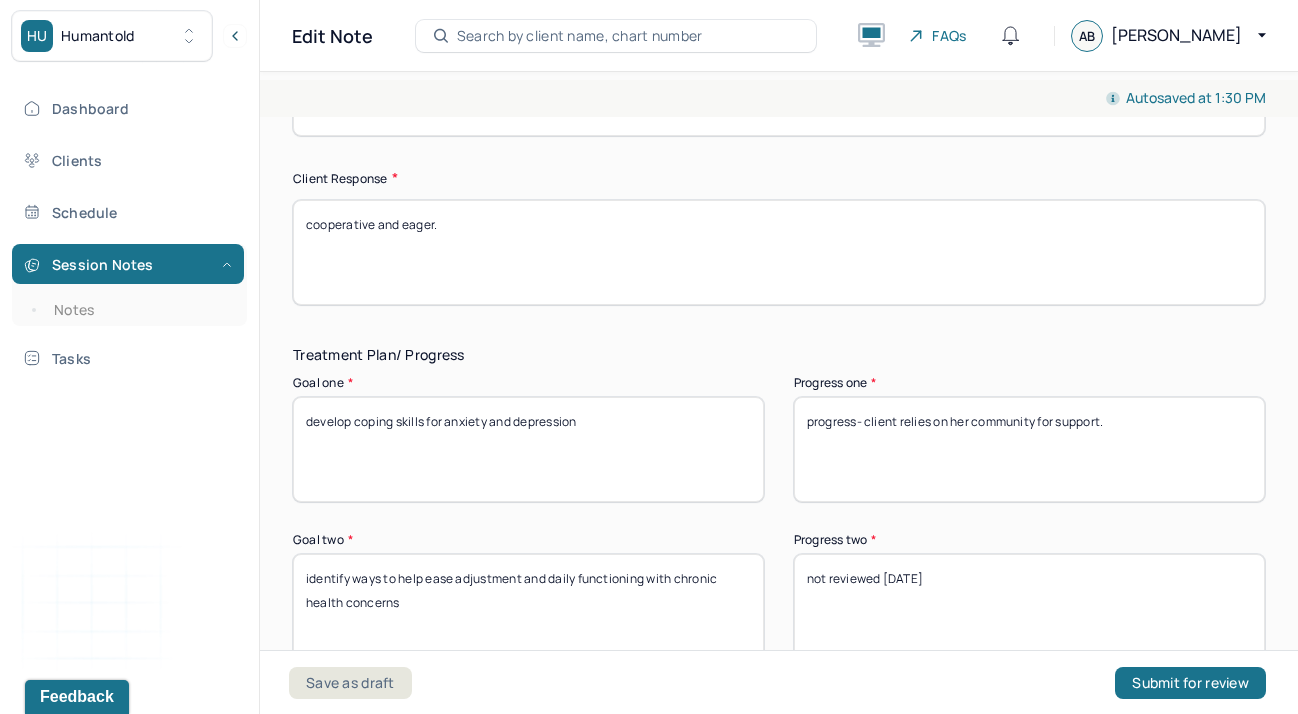 scroll, scrollTop: 3217, scrollLeft: 0, axis: vertical 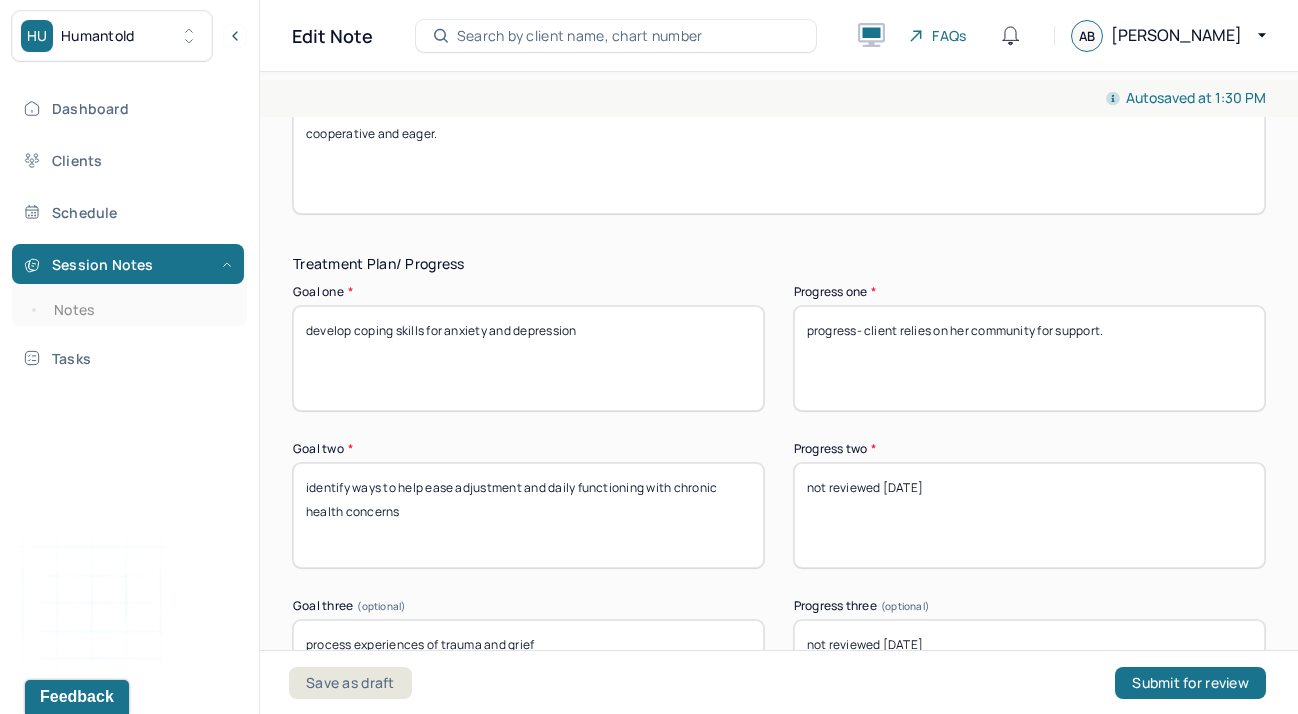 type on "progress- client relies on her community for support." 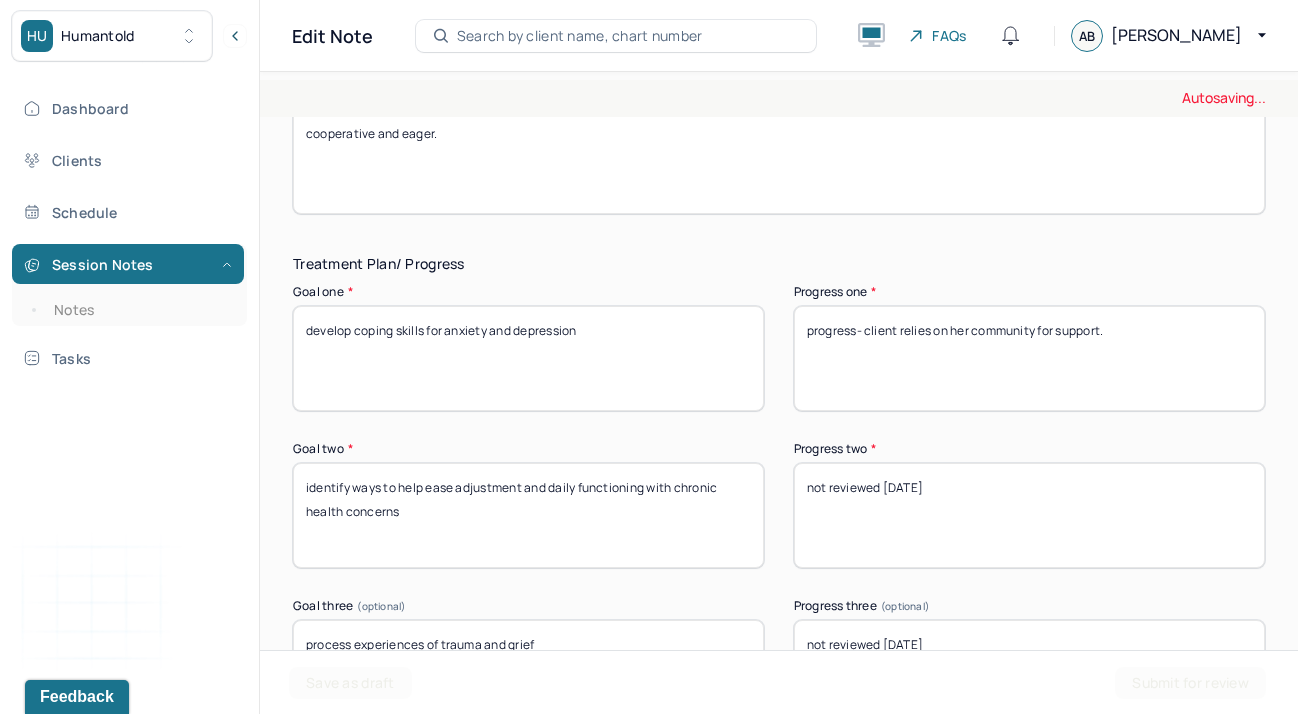 drag, startPoint x: 952, startPoint y: 483, endPoint x: 703, endPoint y: 480, distance: 249.01807 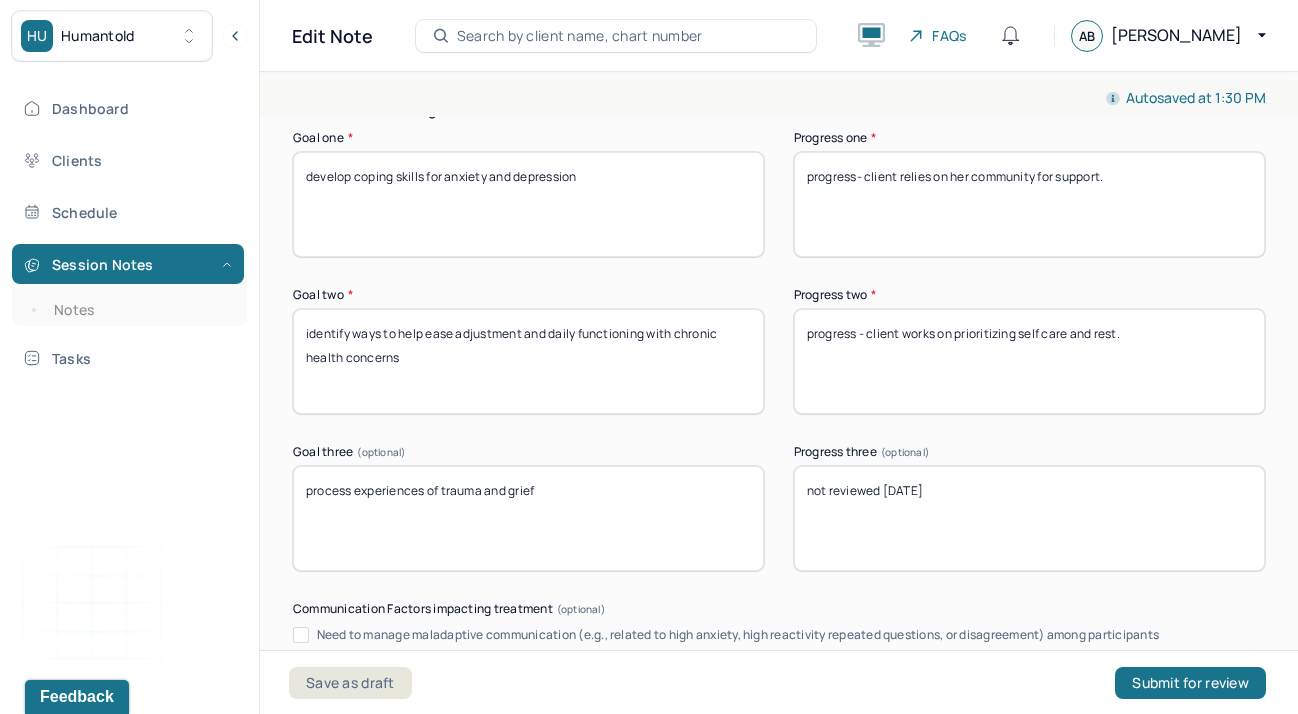 scroll, scrollTop: 3375, scrollLeft: 0, axis: vertical 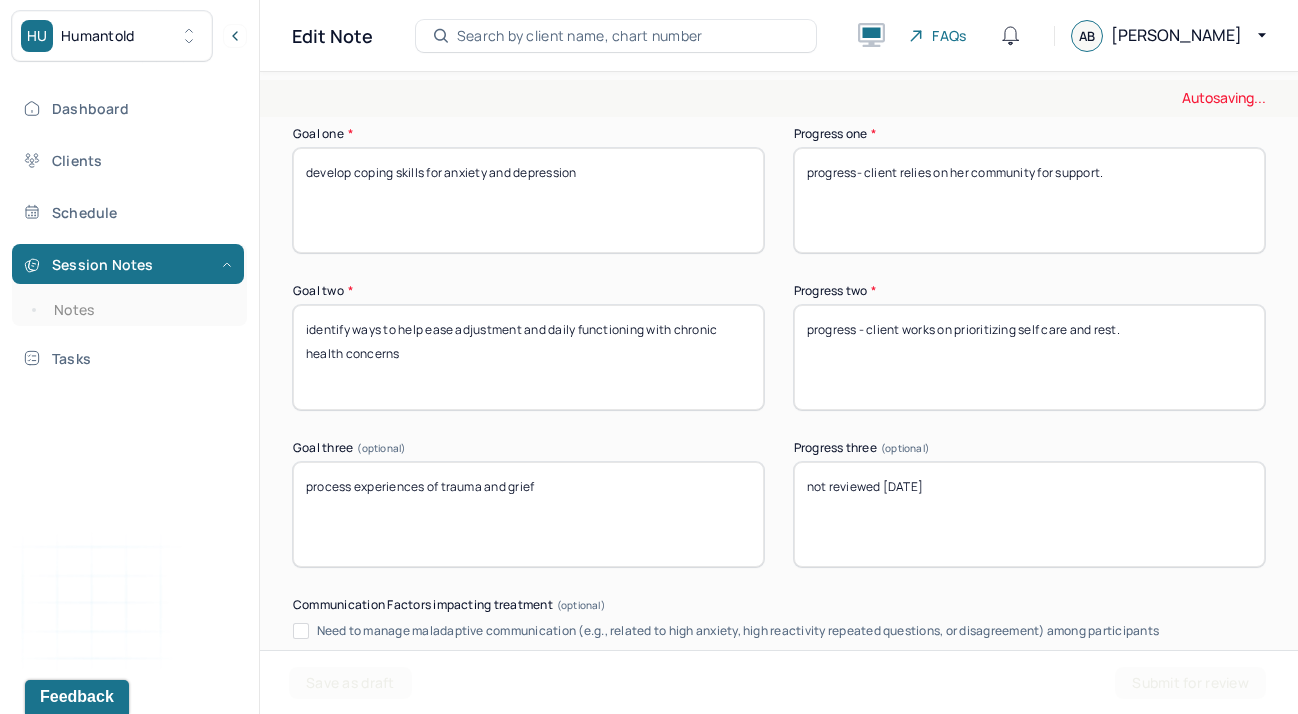 type on "progress - client works on prioritizing self care and rest." 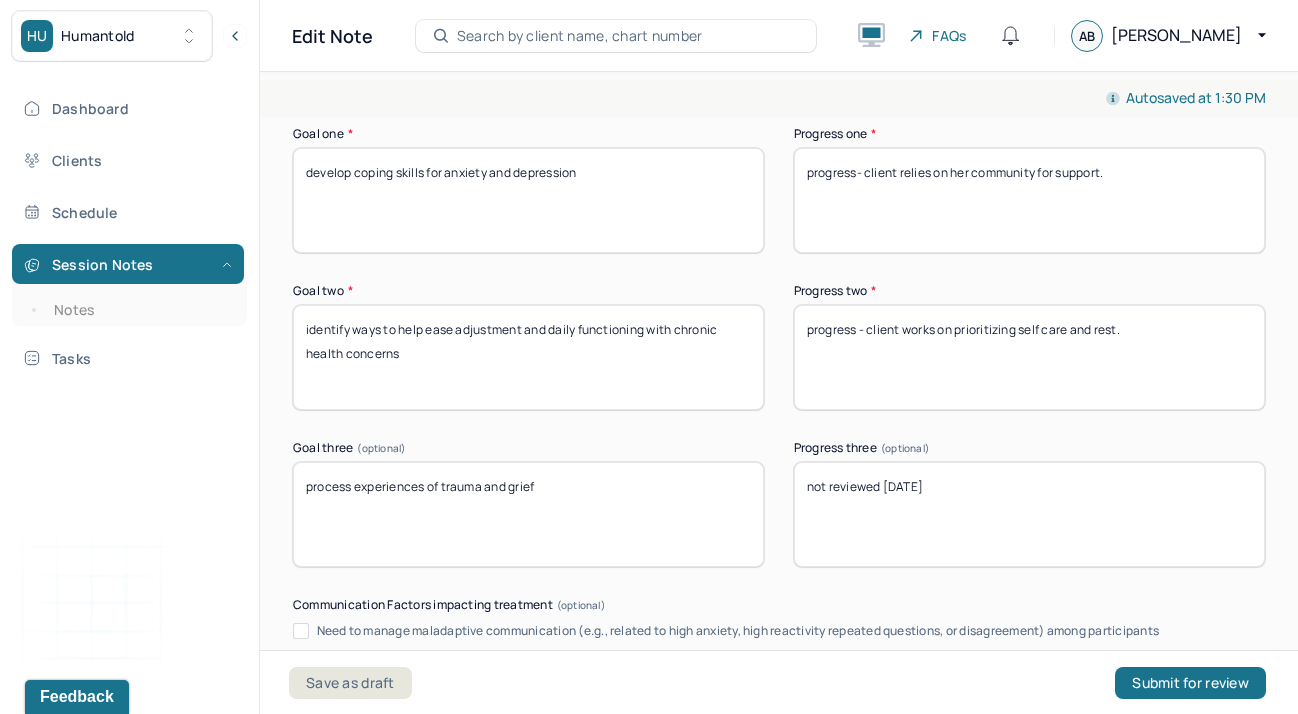 drag, startPoint x: 961, startPoint y: 472, endPoint x: 588, endPoint y: 461, distance: 373.16217 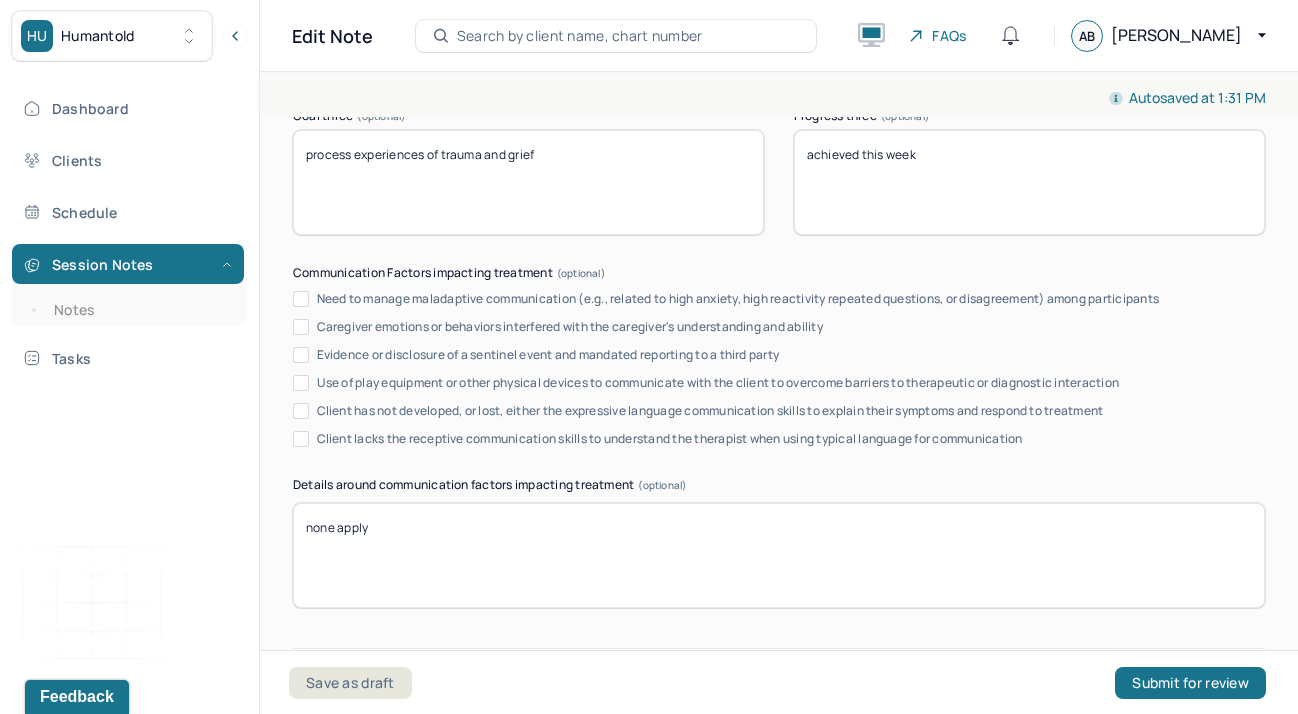 type on "achieved this week" 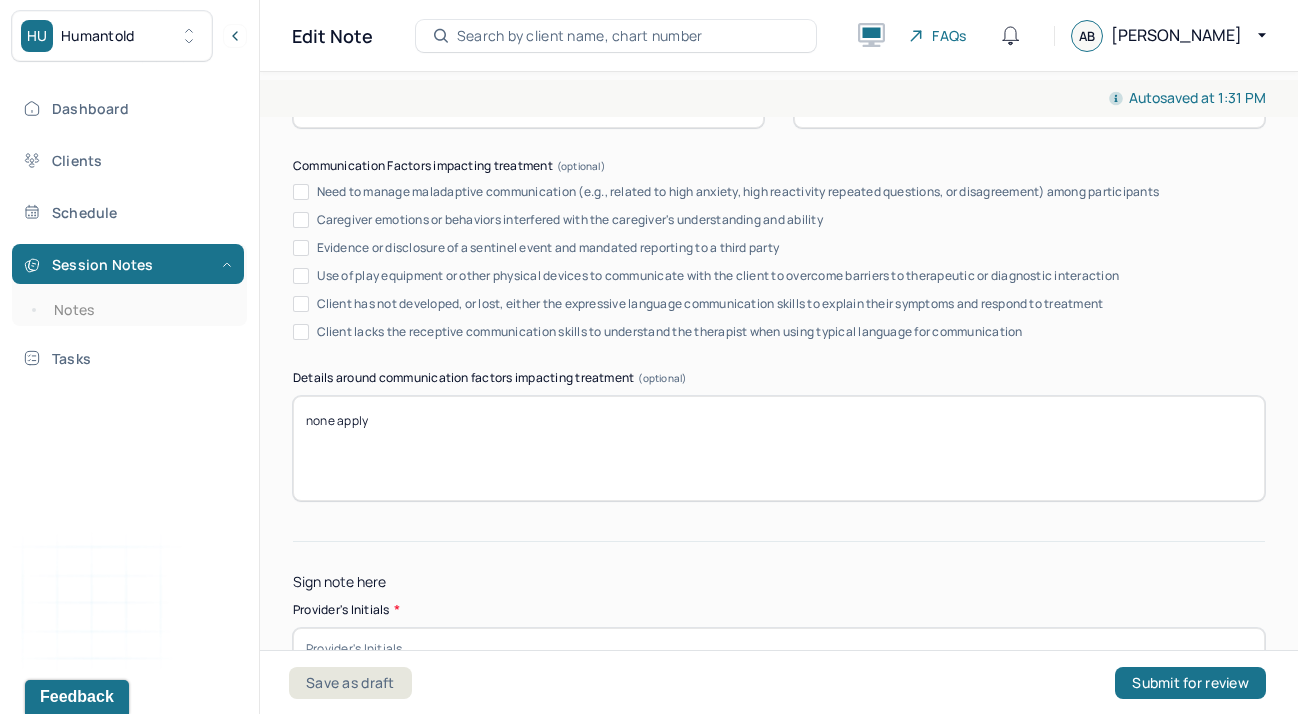 scroll, scrollTop: 3897, scrollLeft: 0, axis: vertical 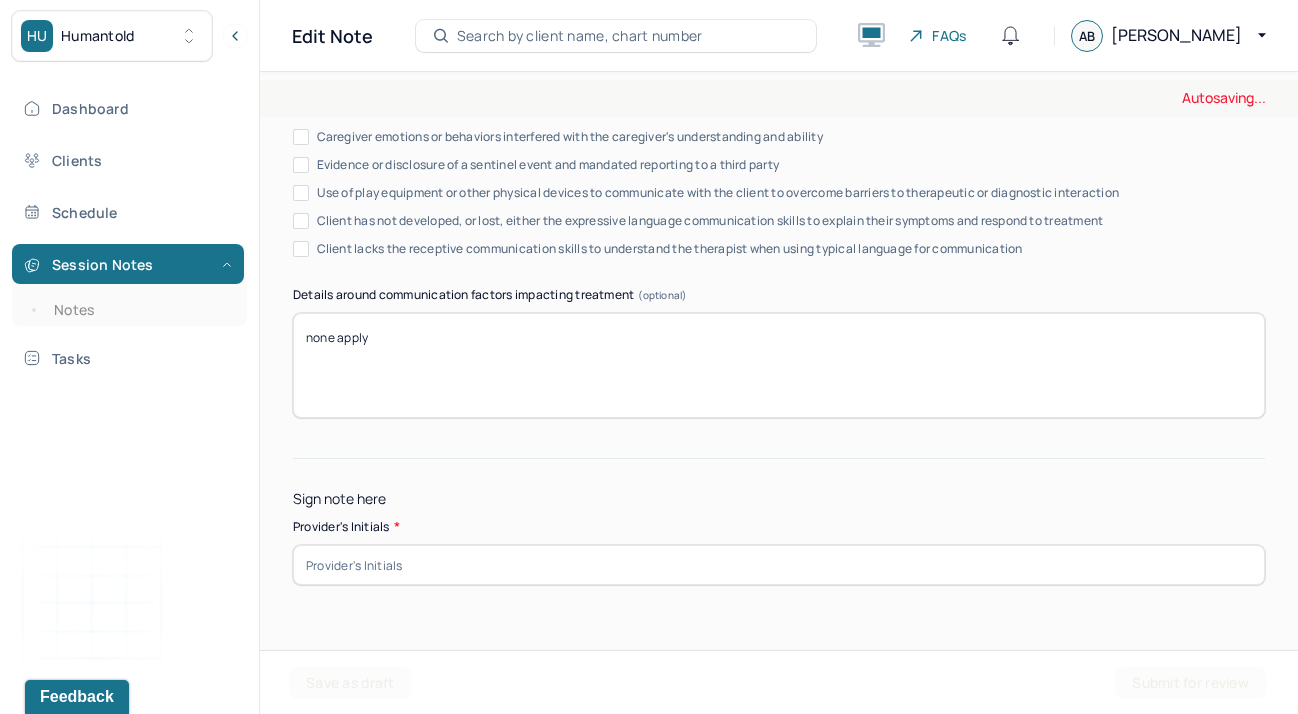 click at bounding box center [779, 565] 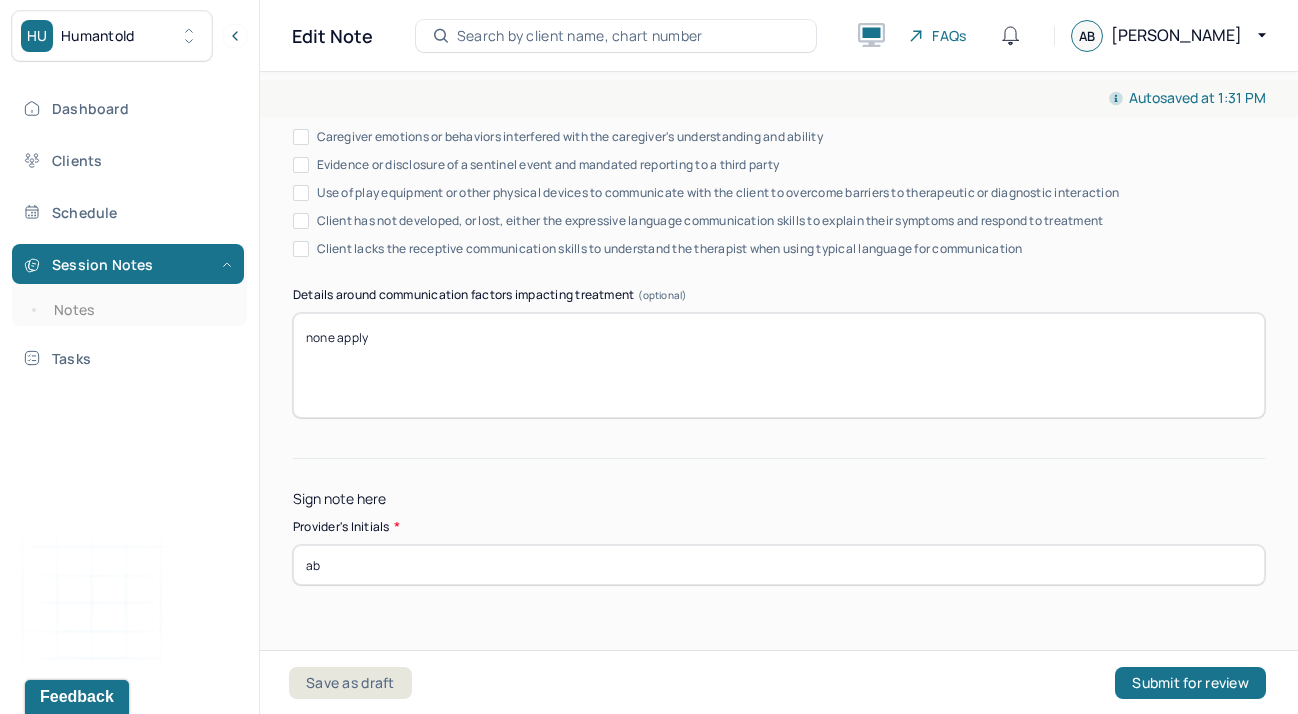 type on "ab" 